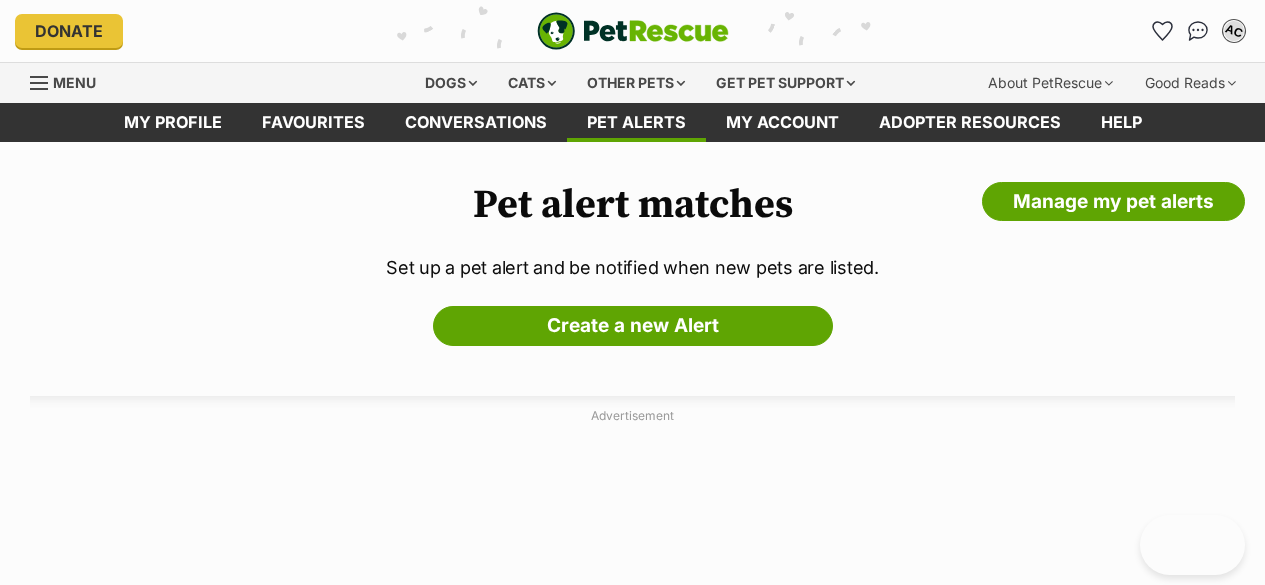 scroll, scrollTop: 0, scrollLeft: 0, axis: both 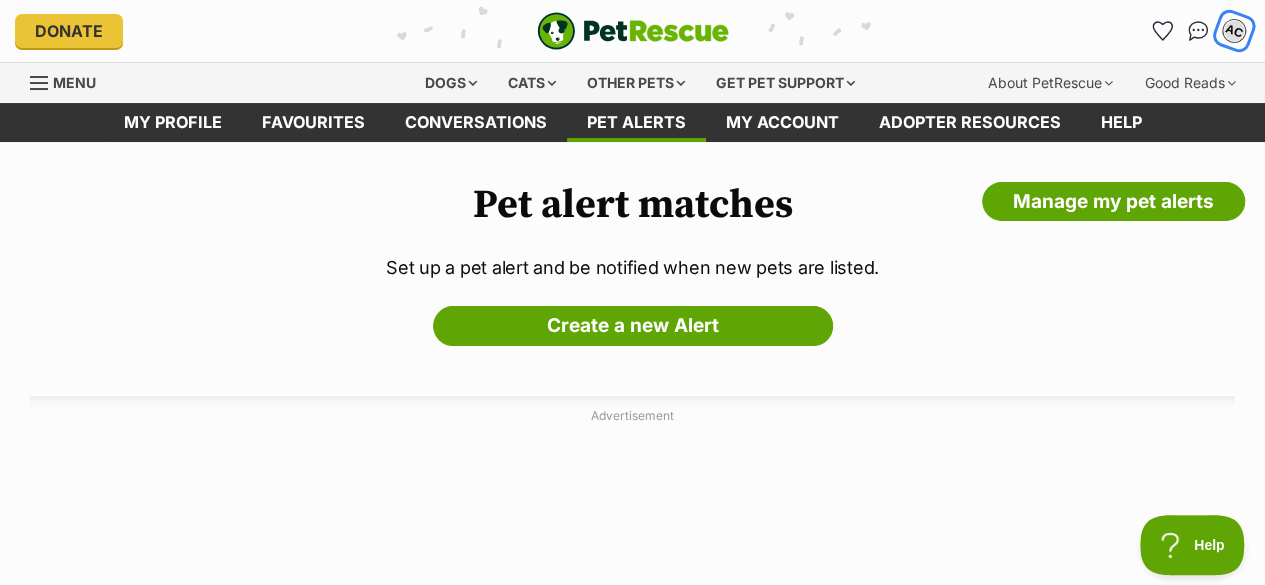 click on "AC" at bounding box center [1234, 31] 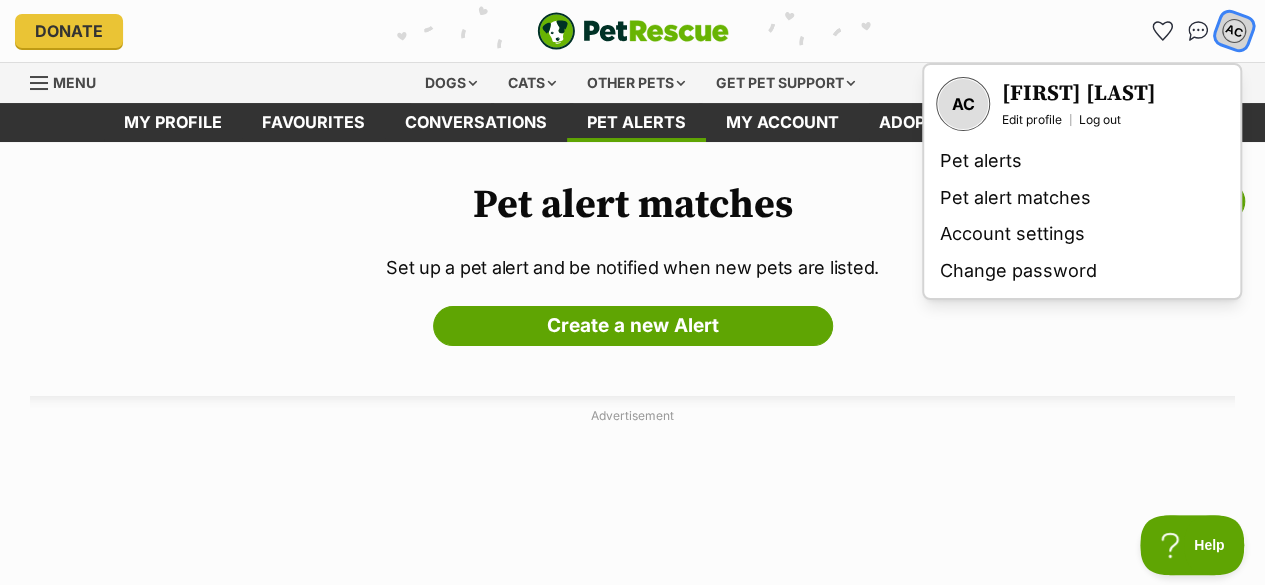 scroll, scrollTop: 0, scrollLeft: 0, axis: both 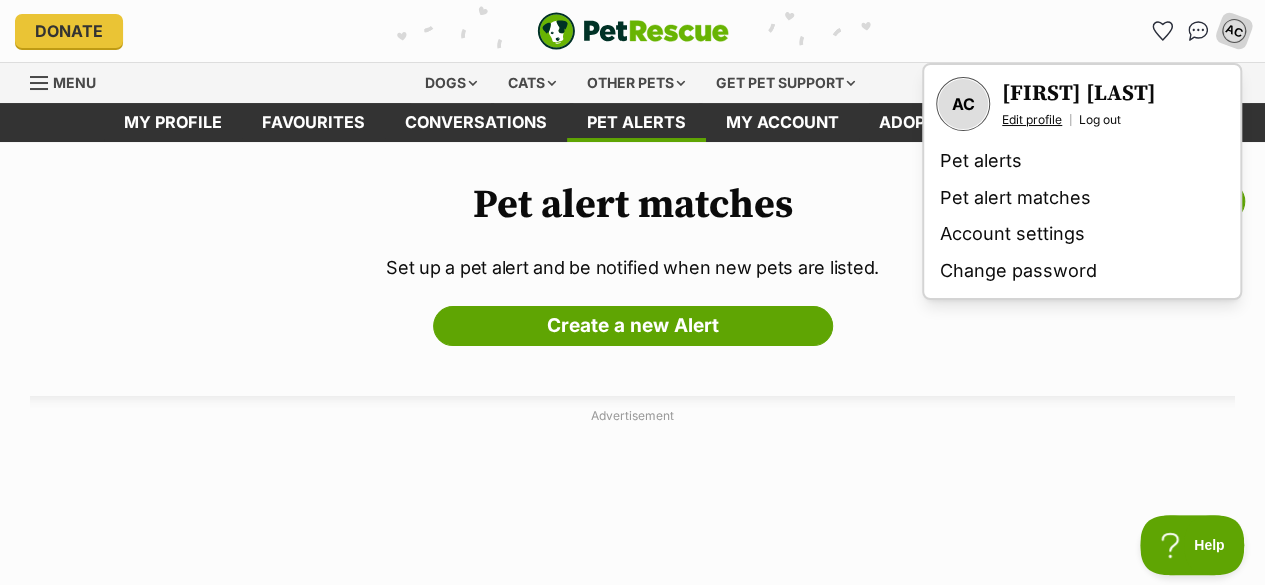 click on "Edit profile" at bounding box center [1032, 120] 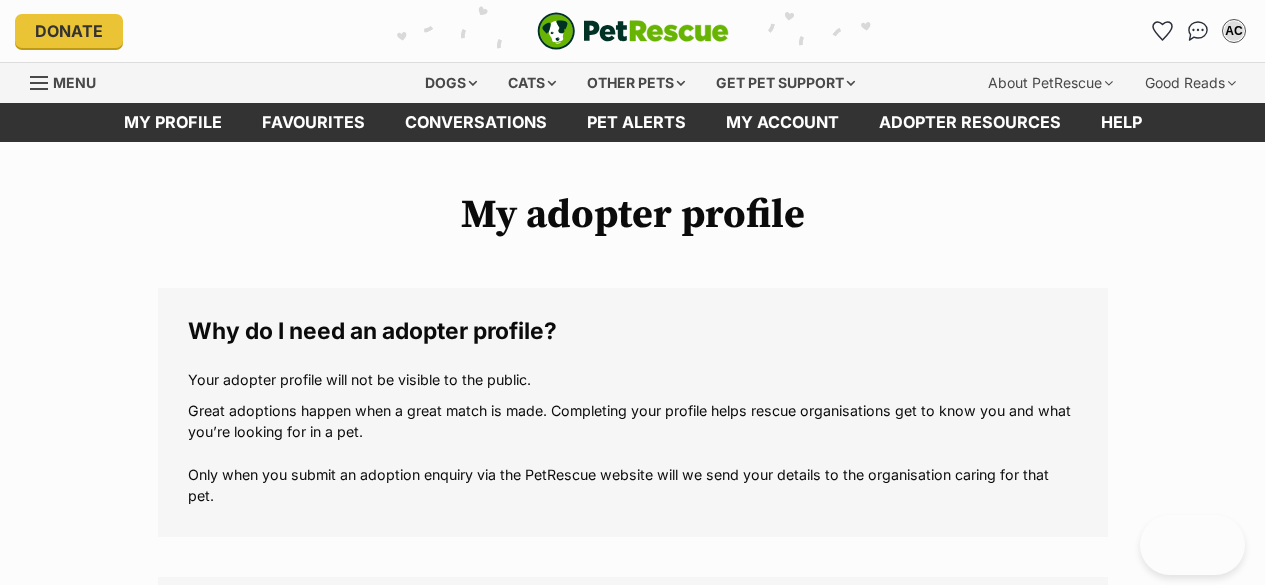 scroll, scrollTop: 0, scrollLeft: 0, axis: both 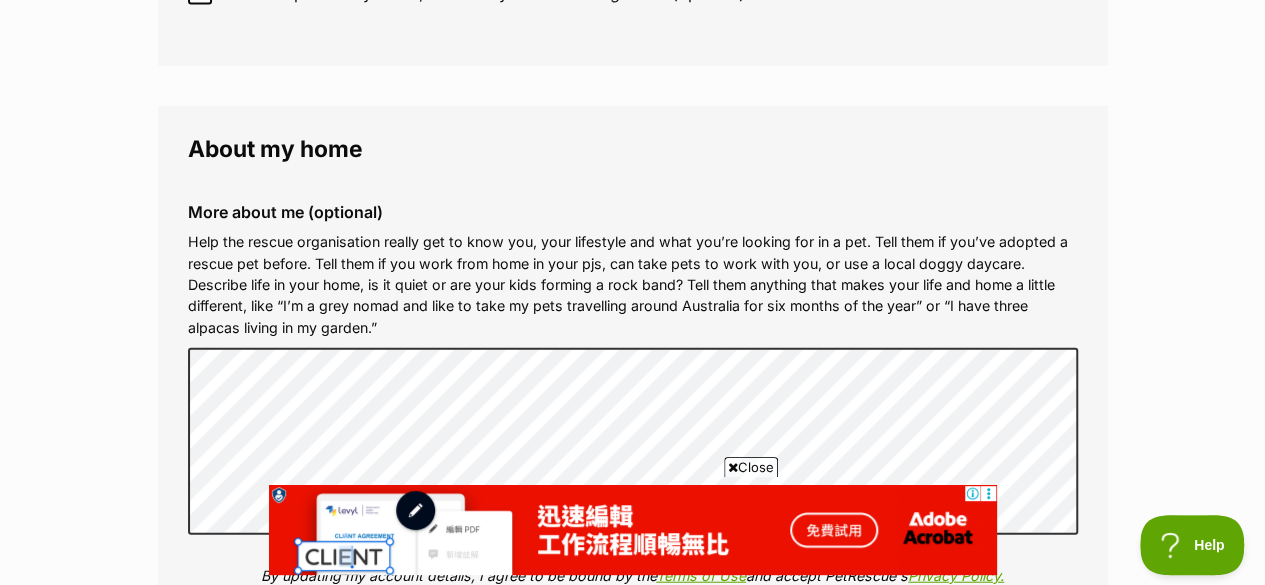 click on "Close" at bounding box center (751, 467) 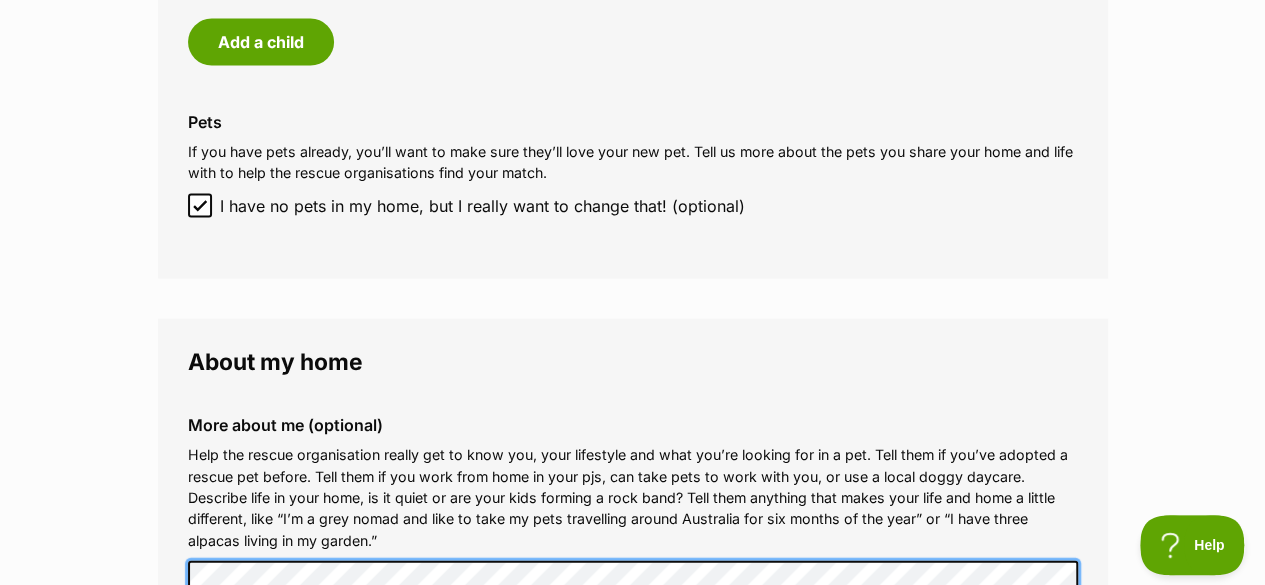 scroll, scrollTop: 2132, scrollLeft: 0, axis: vertical 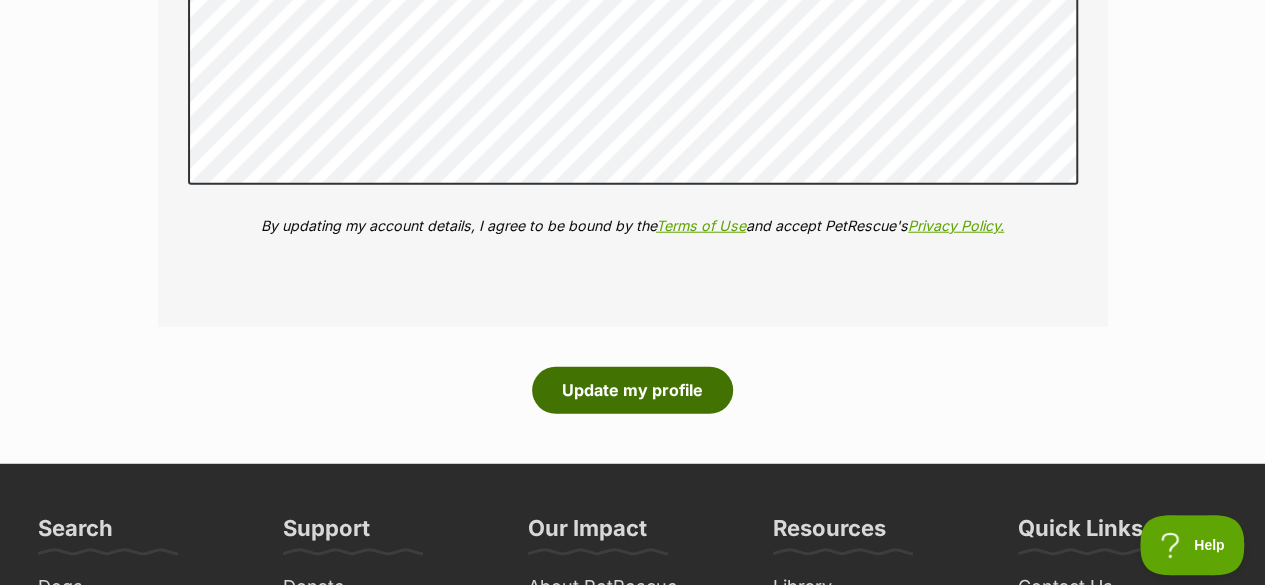click on "Update my profile" at bounding box center [632, 390] 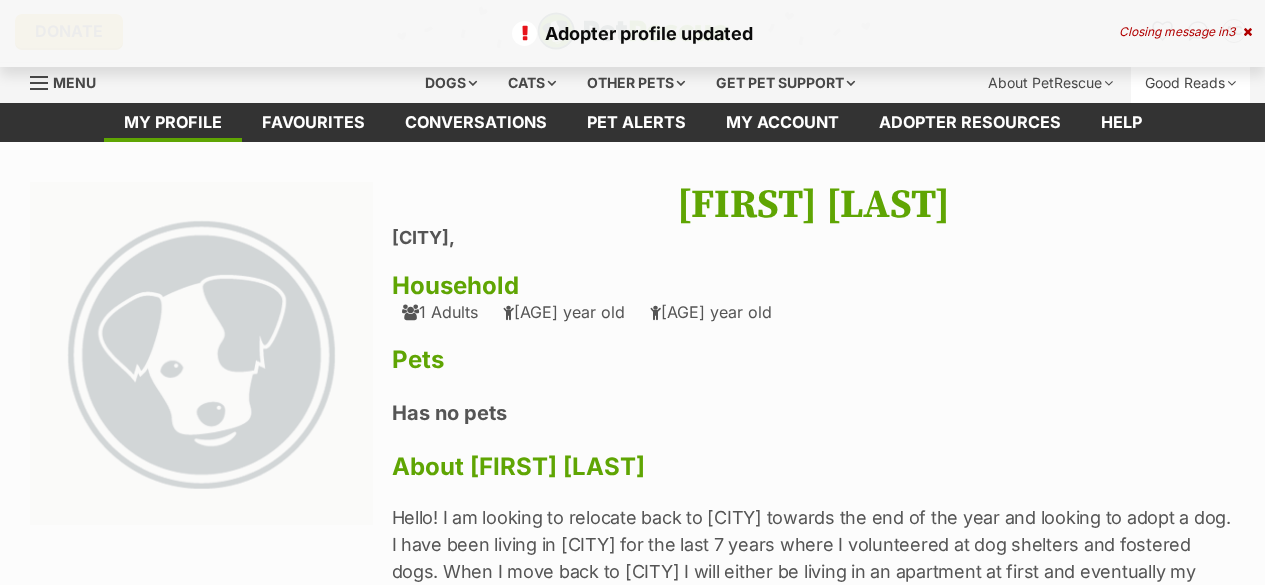scroll, scrollTop: 0, scrollLeft: 0, axis: both 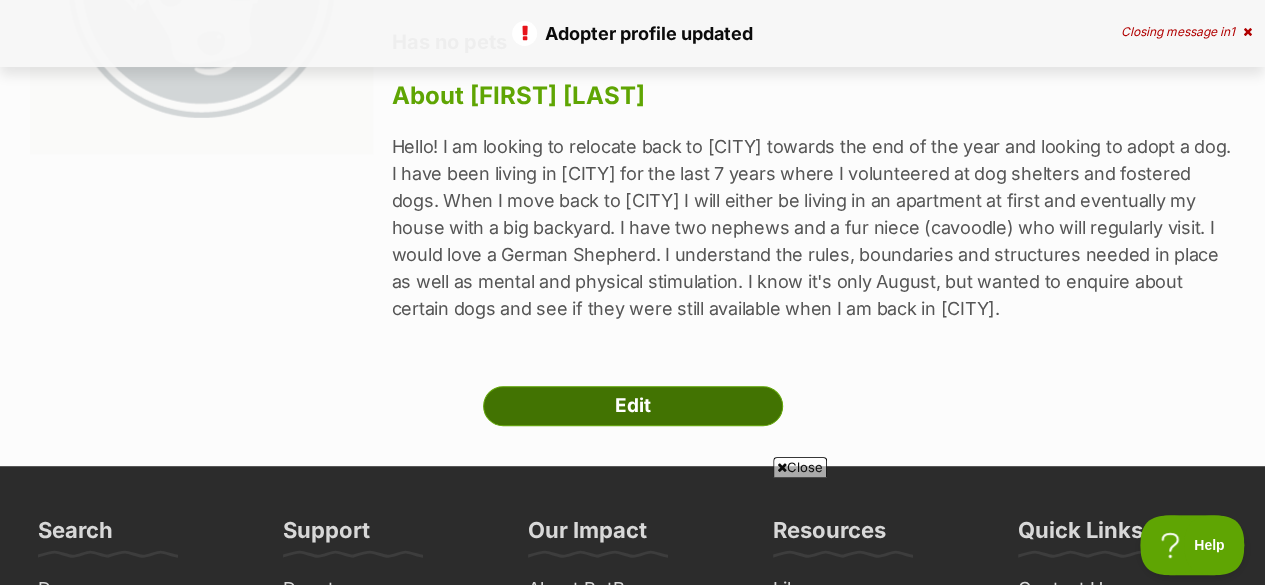 click on "Edit" at bounding box center [633, 406] 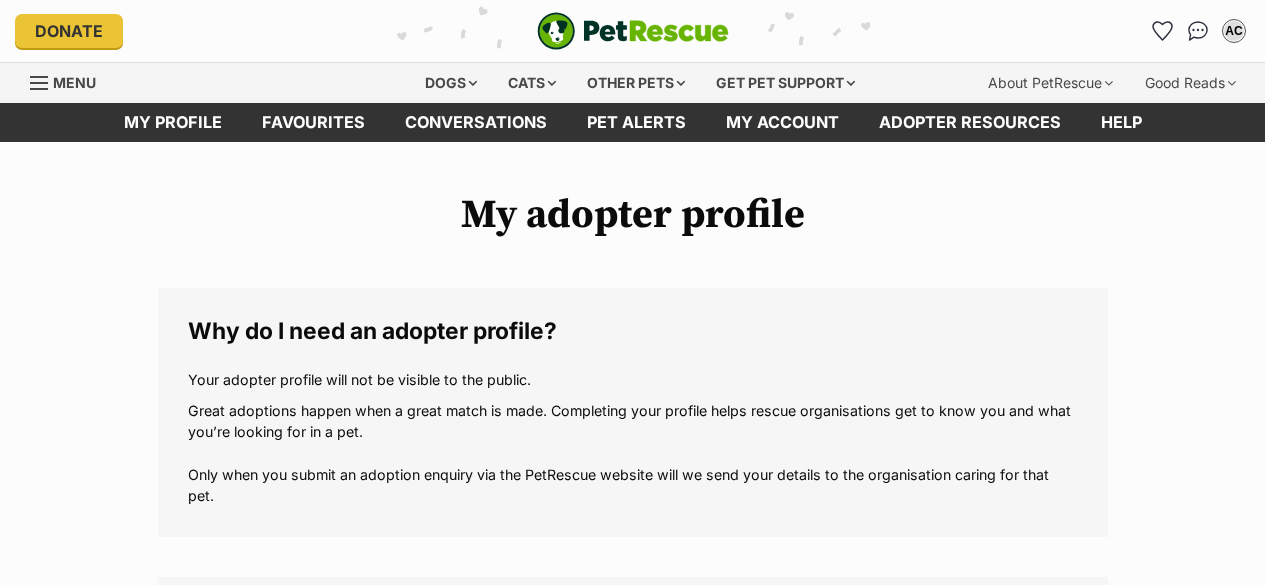 scroll, scrollTop: 0, scrollLeft: 0, axis: both 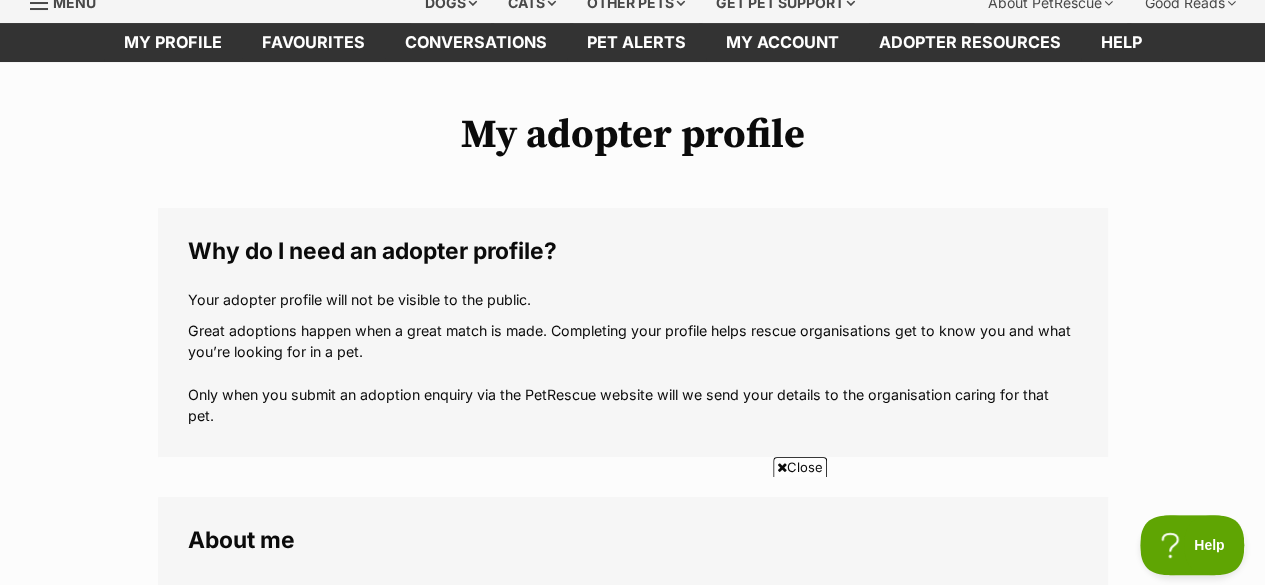 click on "Close" at bounding box center (800, 467) 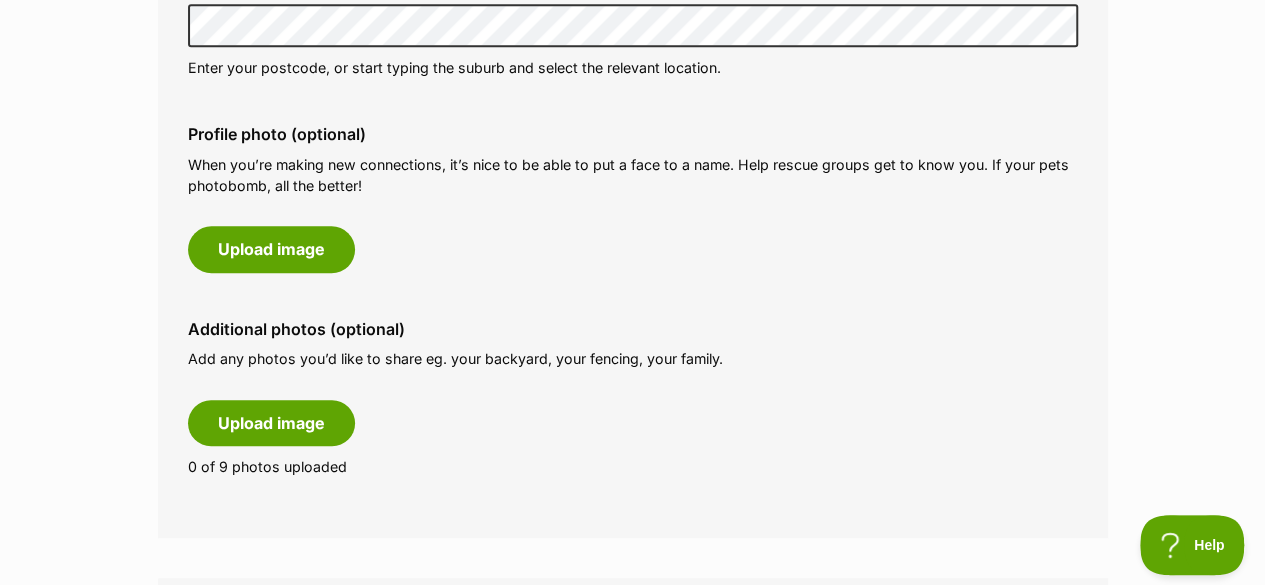 scroll, scrollTop: 901, scrollLeft: 0, axis: vertical 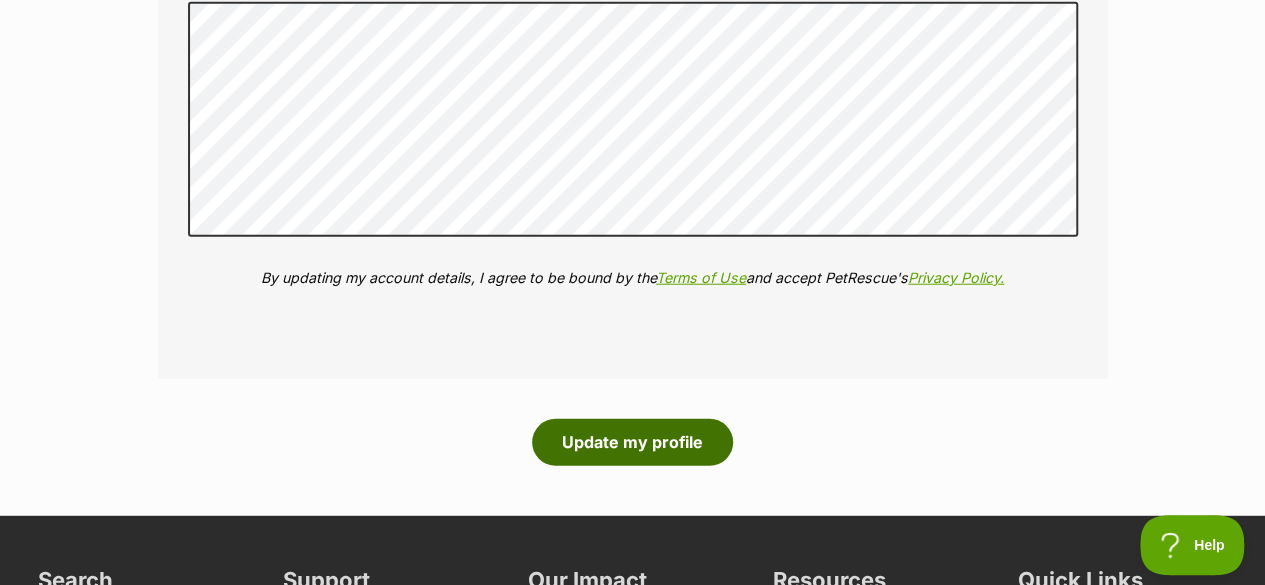 click on "Update my profile" at bounding box center [632, 442] 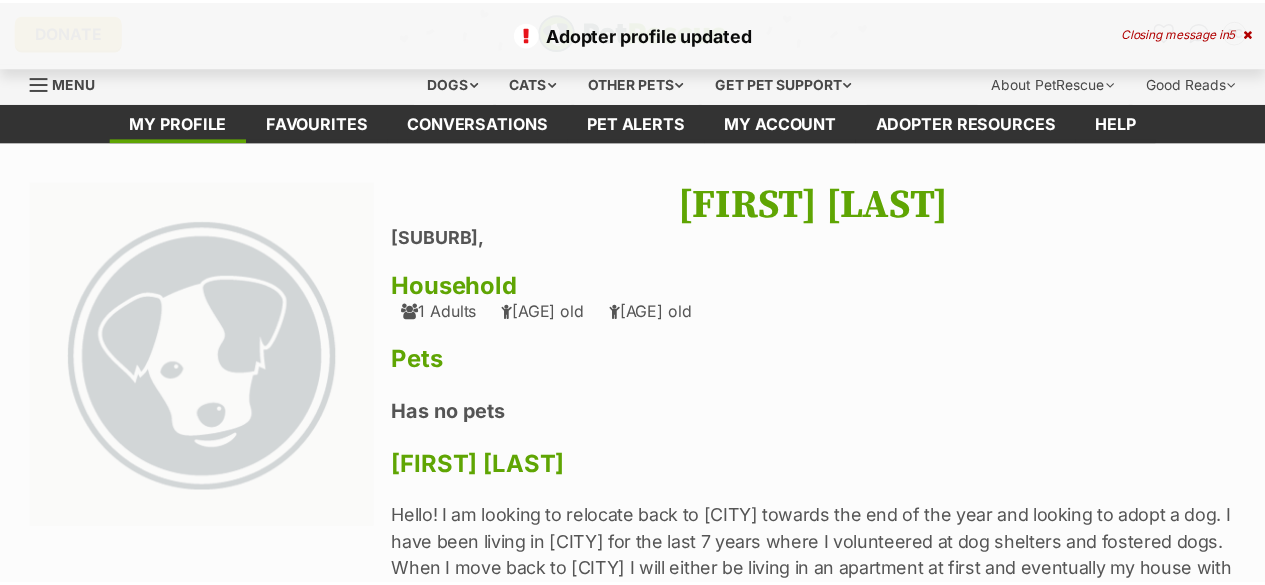 scroll, scrollTop: 0, scrollLeft: 0, axis: both 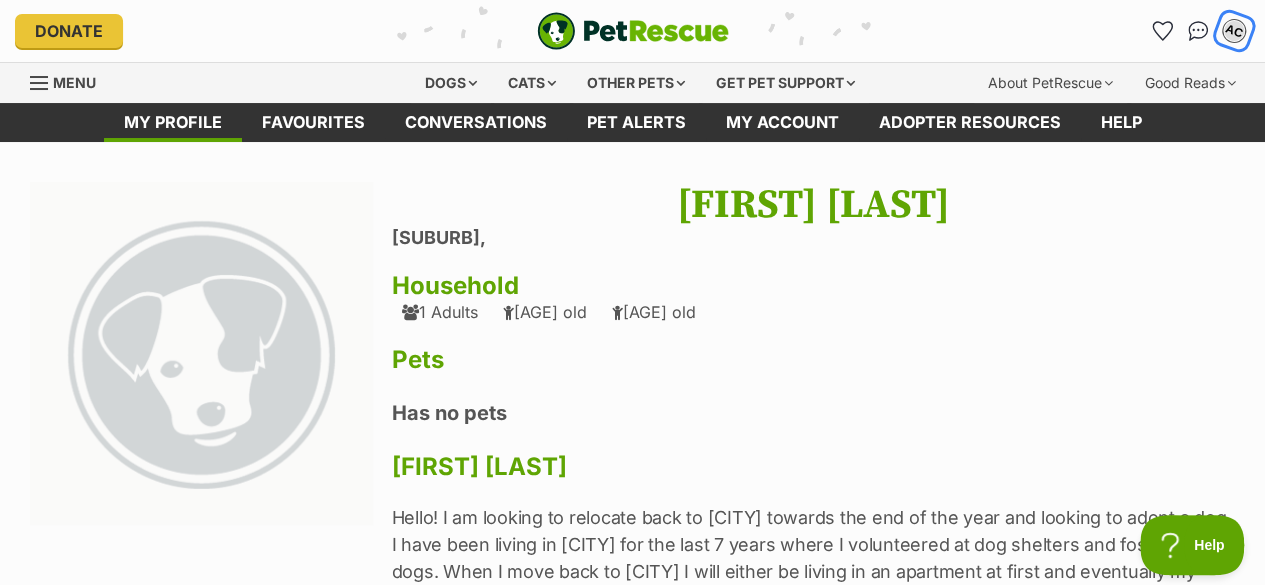 click on "AC" at bounding box center (1234, 31) 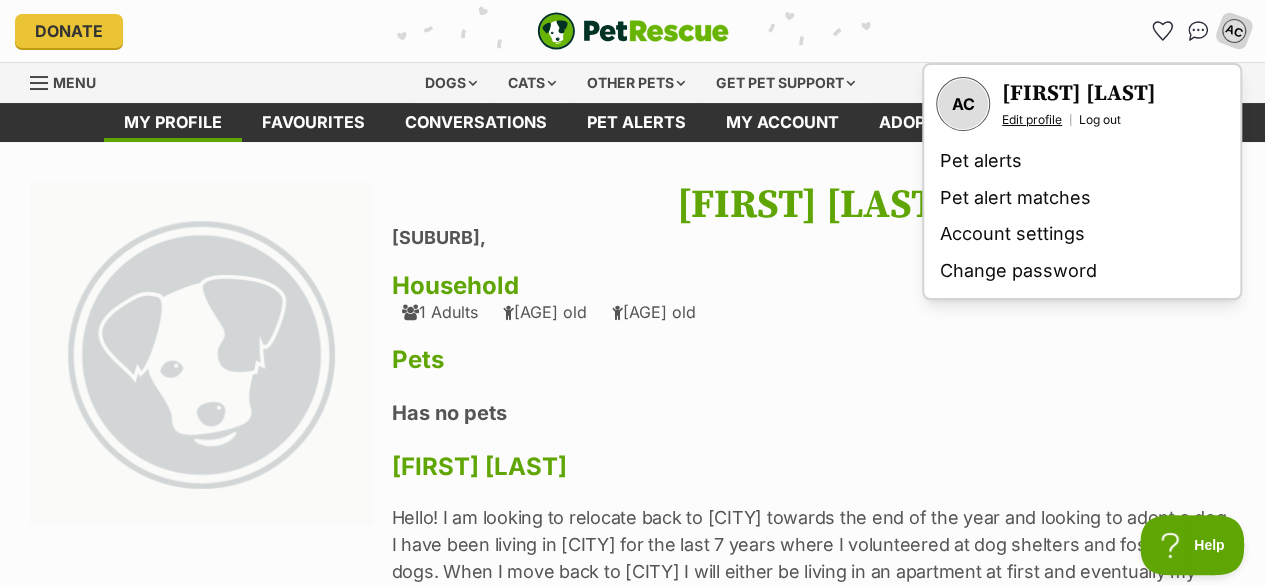 click on "Edit profile" at bounding box center (1032, 120) 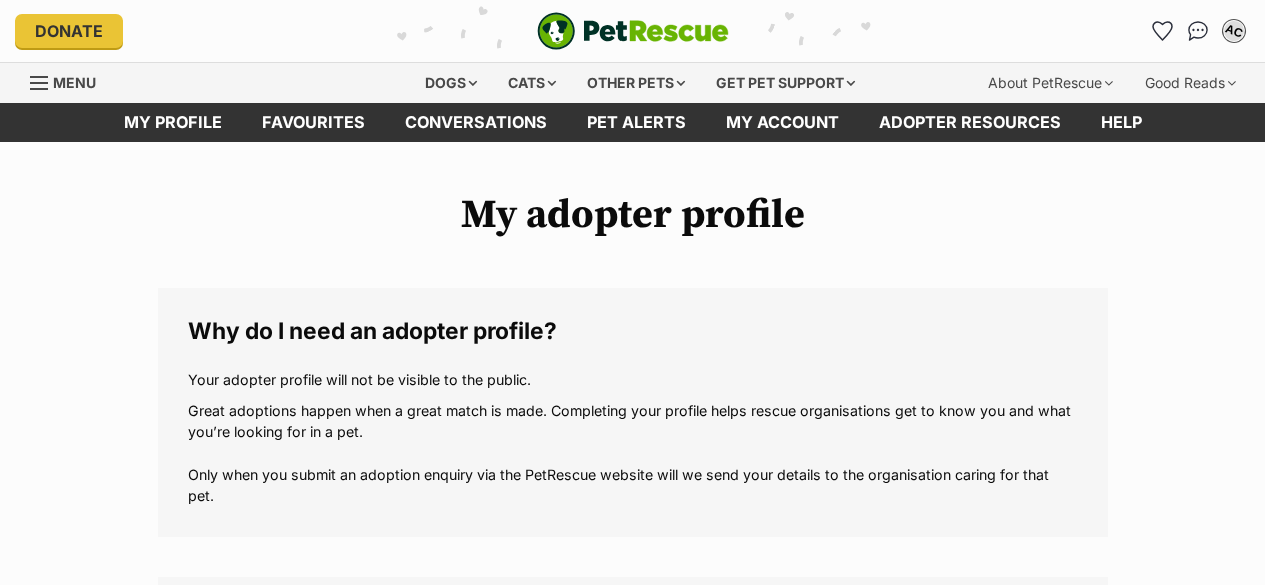 scroll, scrollTop: 0, scrollLeft: 0, axis: both 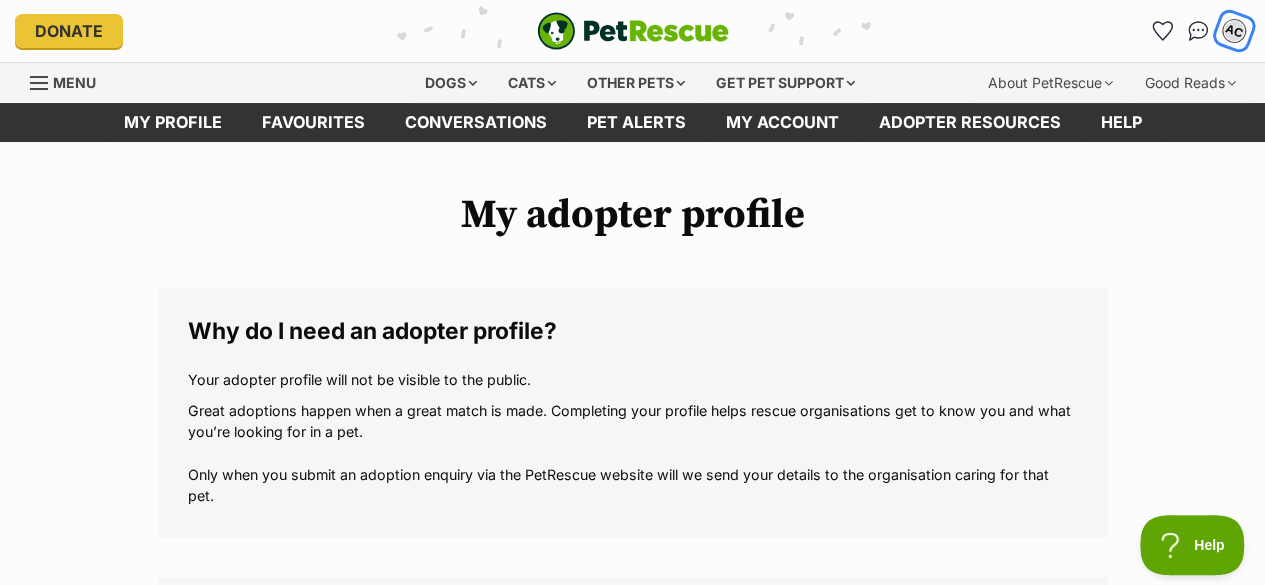 click on "AC" at bounding box center [1234, 30] 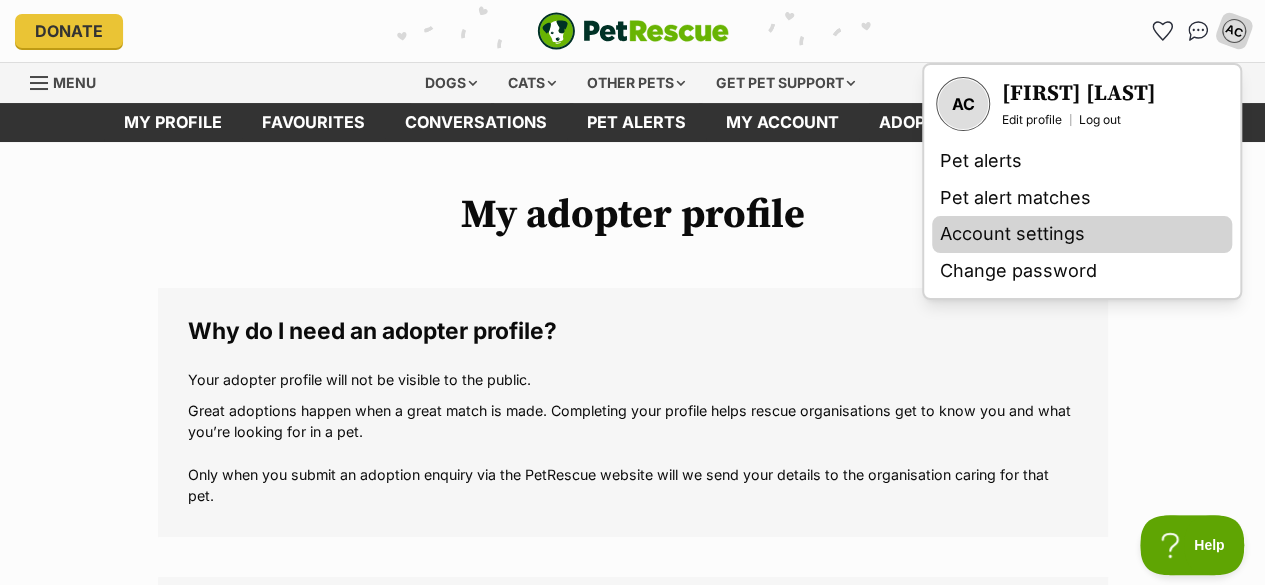 click on "Account settings" at bounding box center [1082, 234] 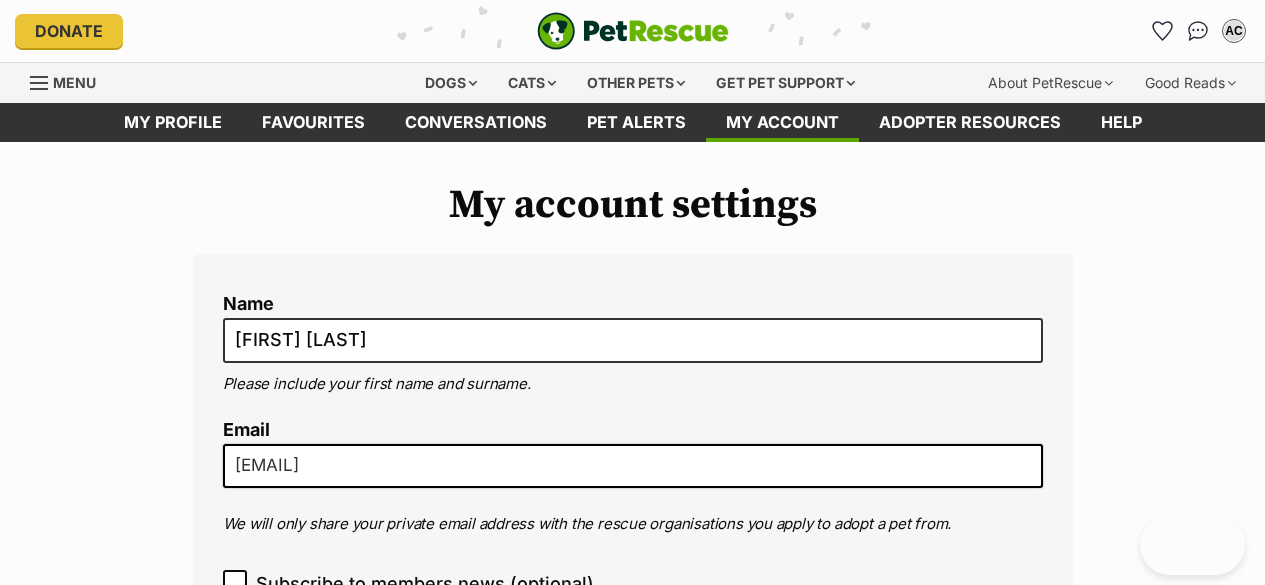 scroll, scrollTop: 0, scrollLeft: 0, axis: both 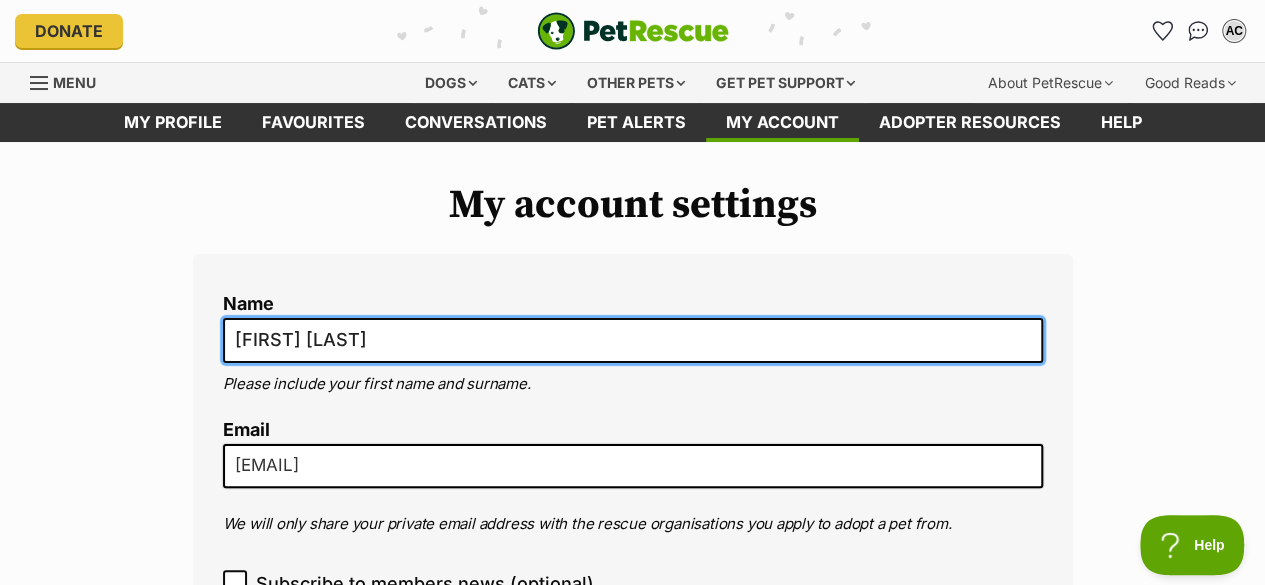 click on "Amy Chen" at bounding box center (633, 340) 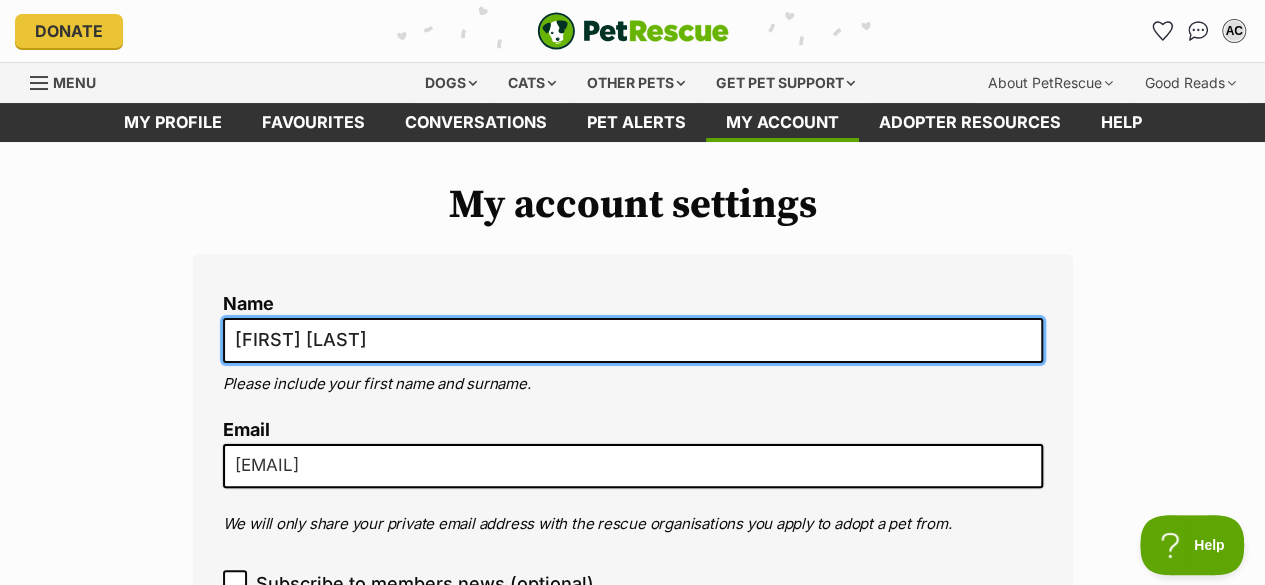 scroll, scrollTop: 0, scrollLeft: 0, axis: both 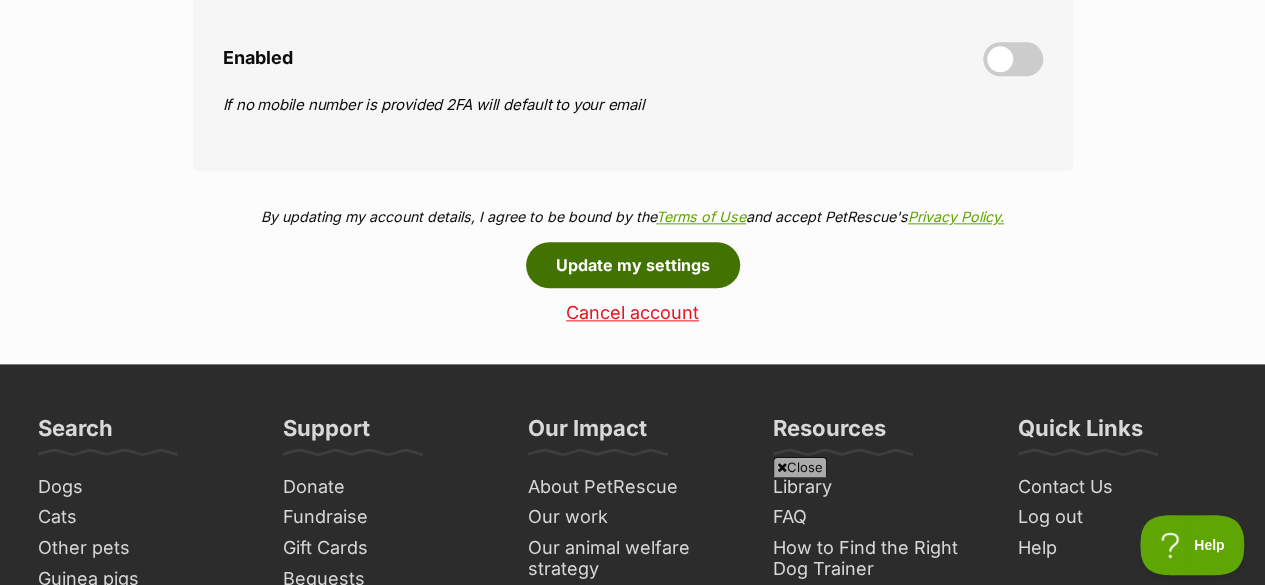 type on "[FIRST] [LAST]" 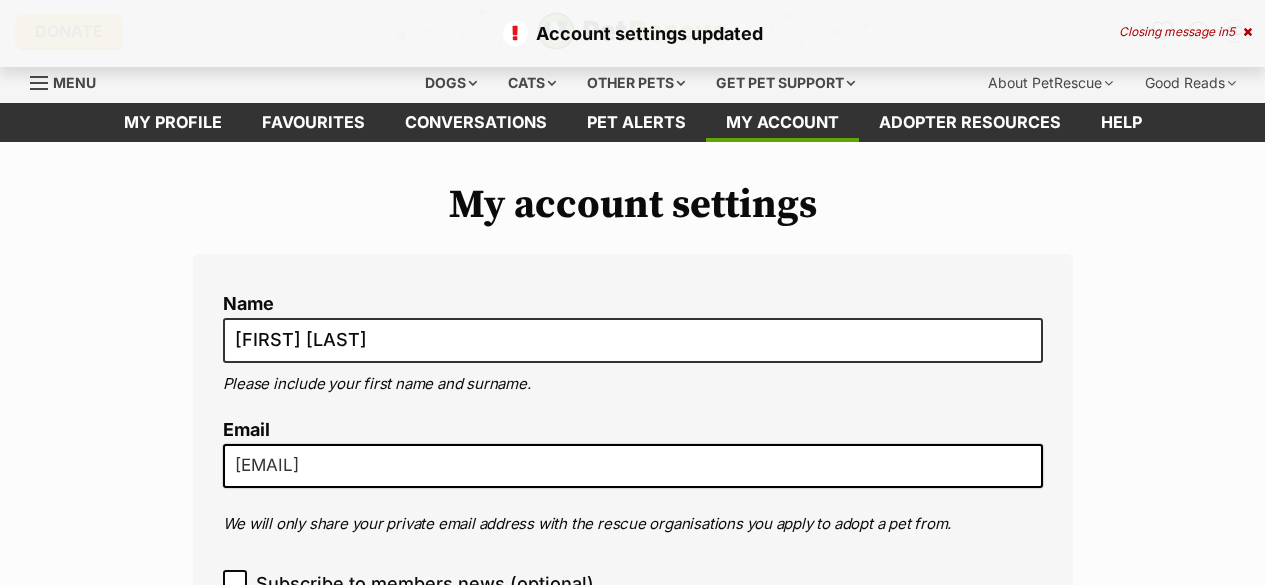 scroll, scrollTop: 0, scrollLeft: 0, axis: both 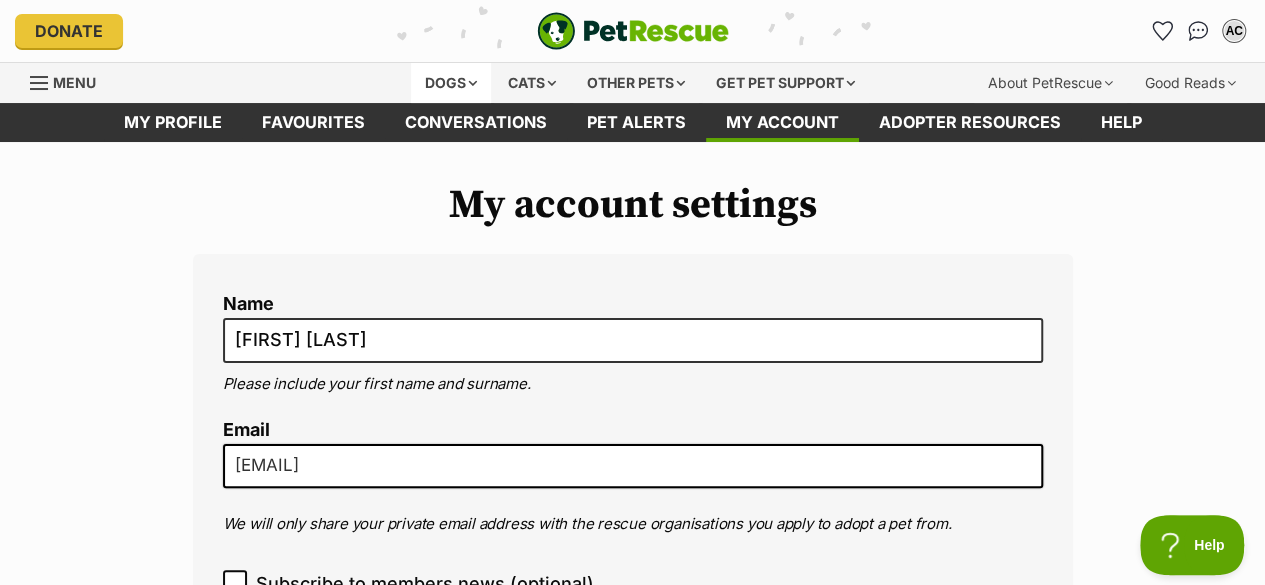 click on "Dogs" at bounding box center (451, 83) 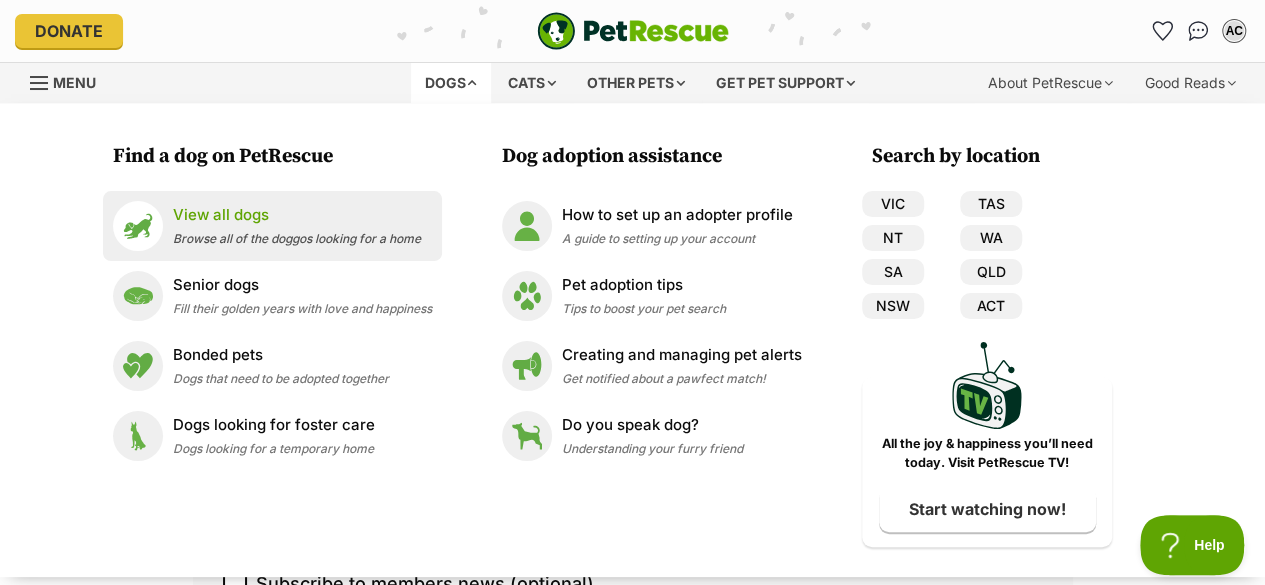 click on "View all dogs" at bounding box center (297, 215) 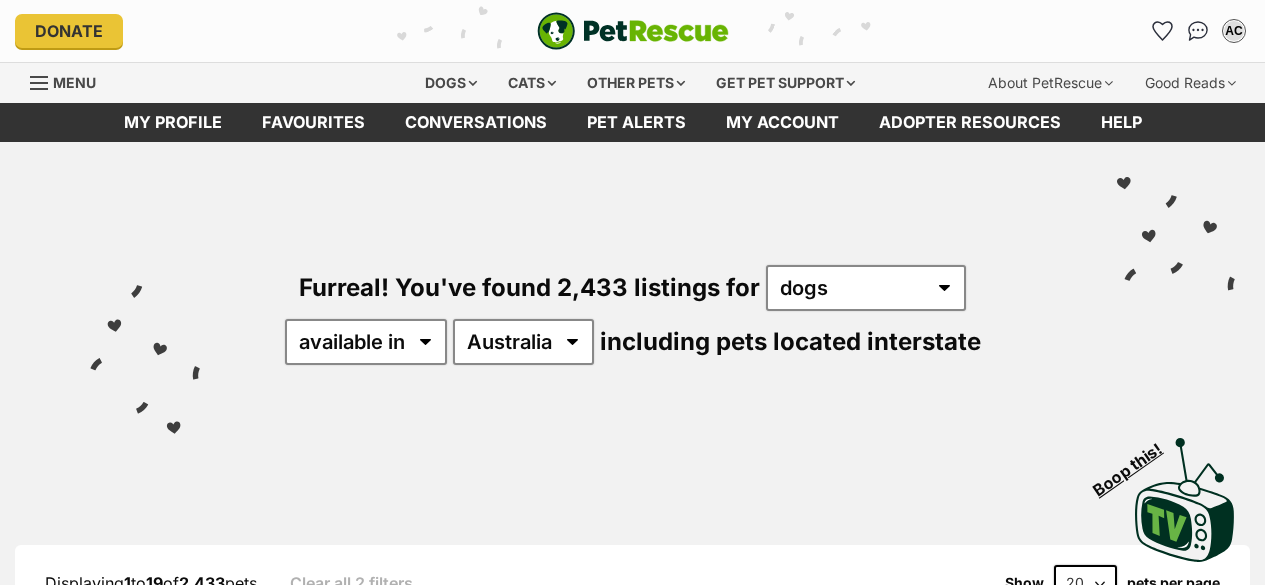 scroll, scrollTop: 0, scrollLeft: 0, axis: both 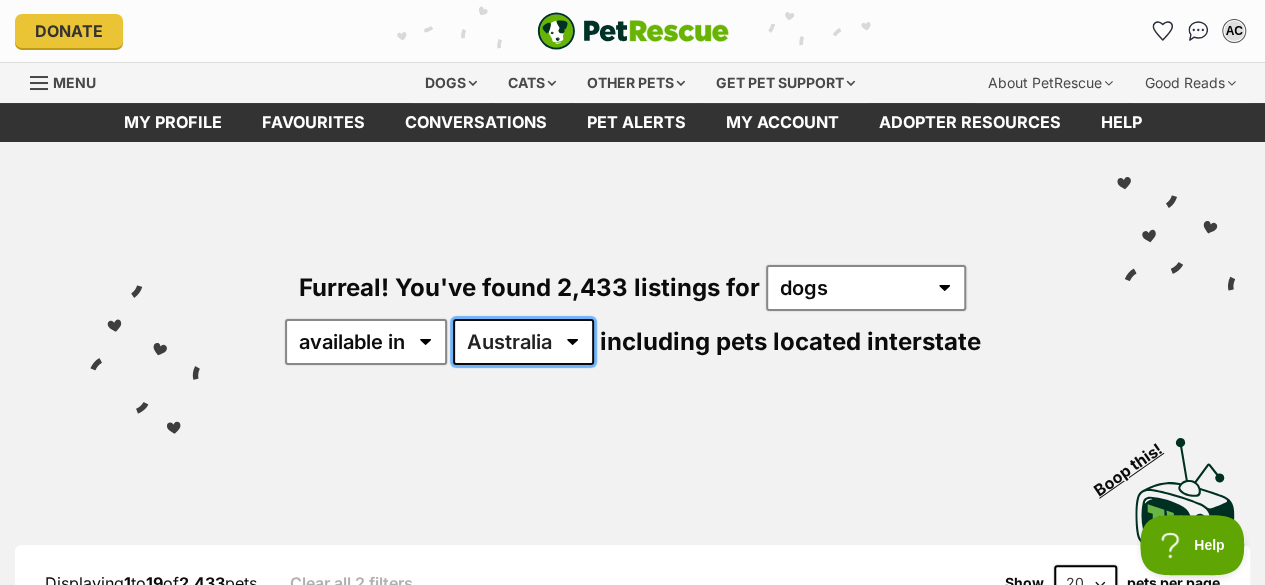 click on "Australia
ACT
NSW
NT
QLD
SA
TAS
VIC
WA" at bounding box center [523, 342] 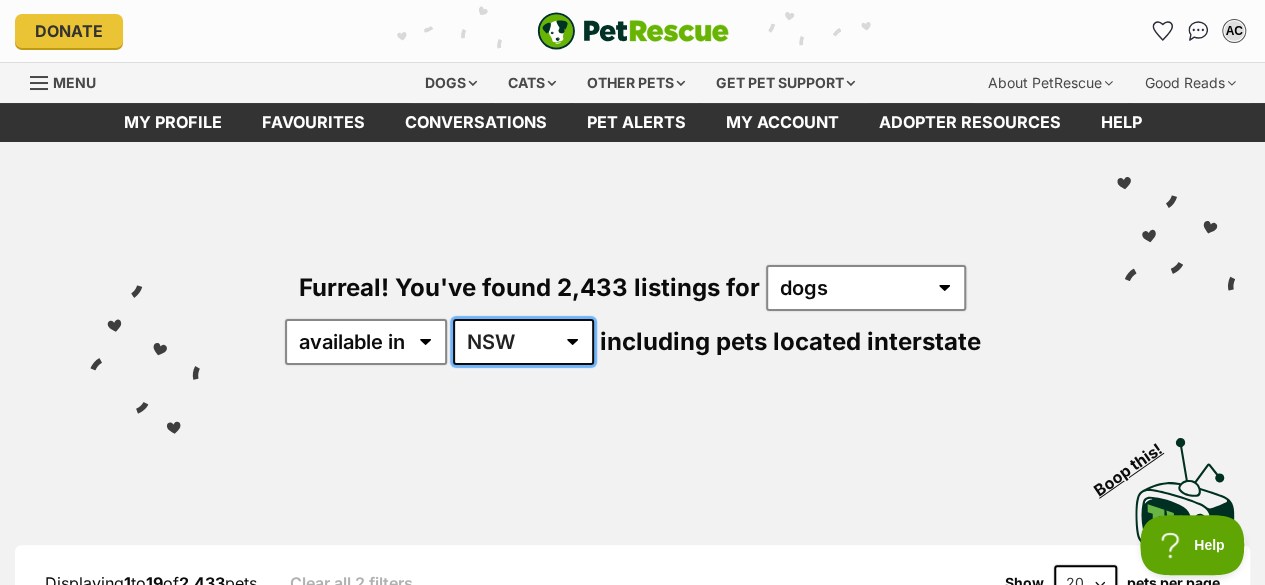 click on "Australia
ACT
NSW
NT
QLD
SA
TAS
VIC
WA" at bounding box center [523, 342] 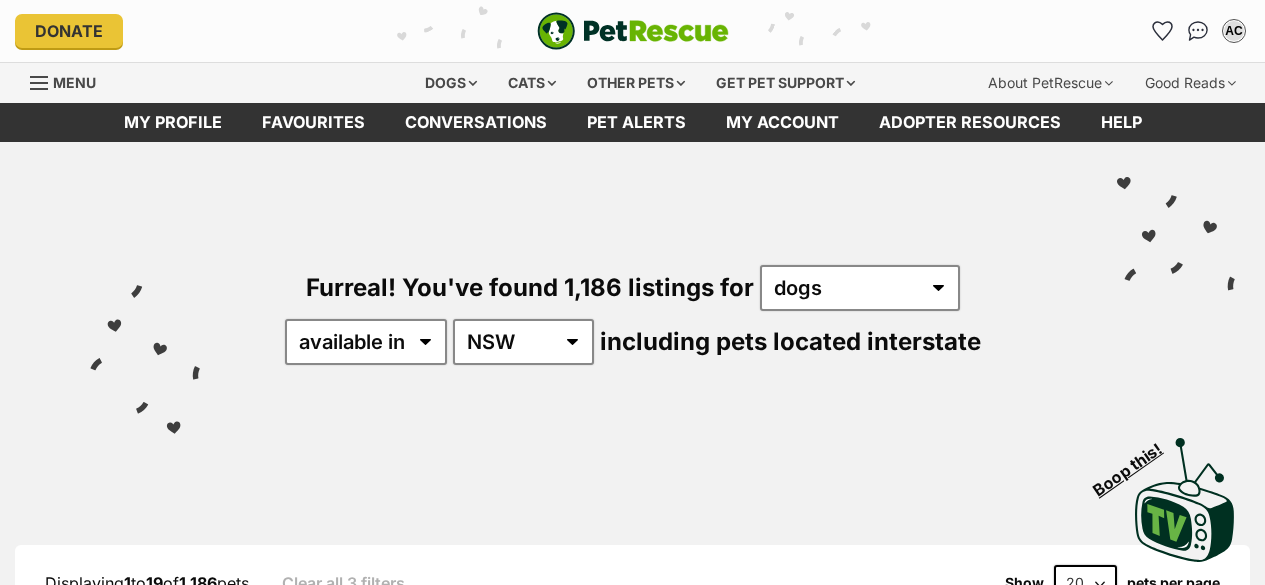 scroll, scrollTop: 0, scrollLeft: 0, axis: both 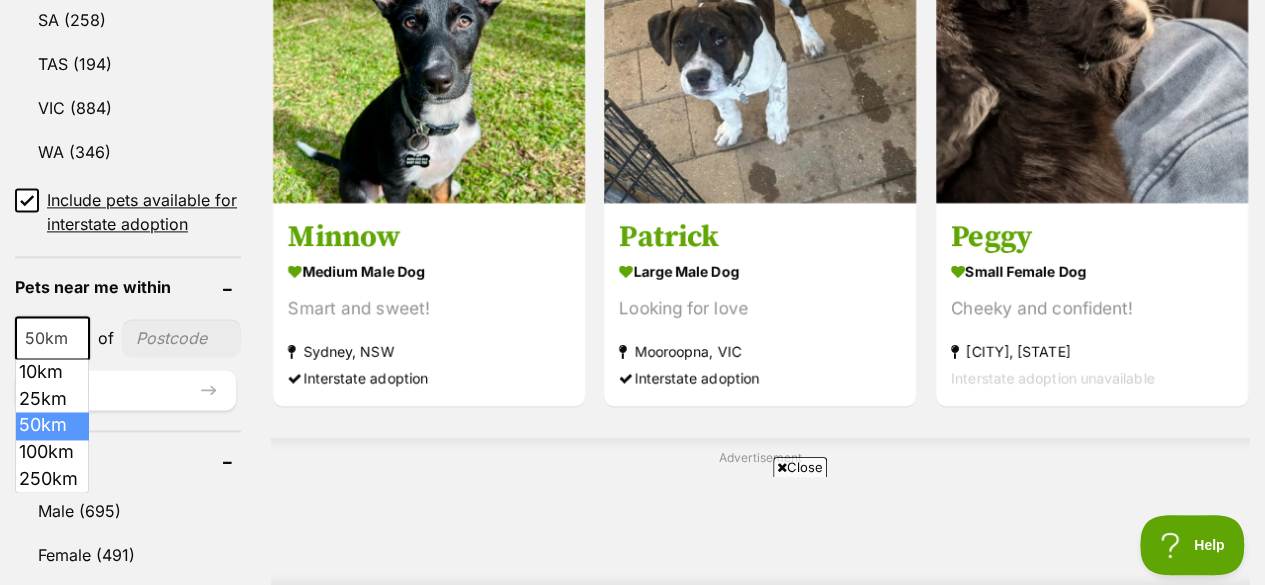 click on "50km" at bounding box center [52, 338] 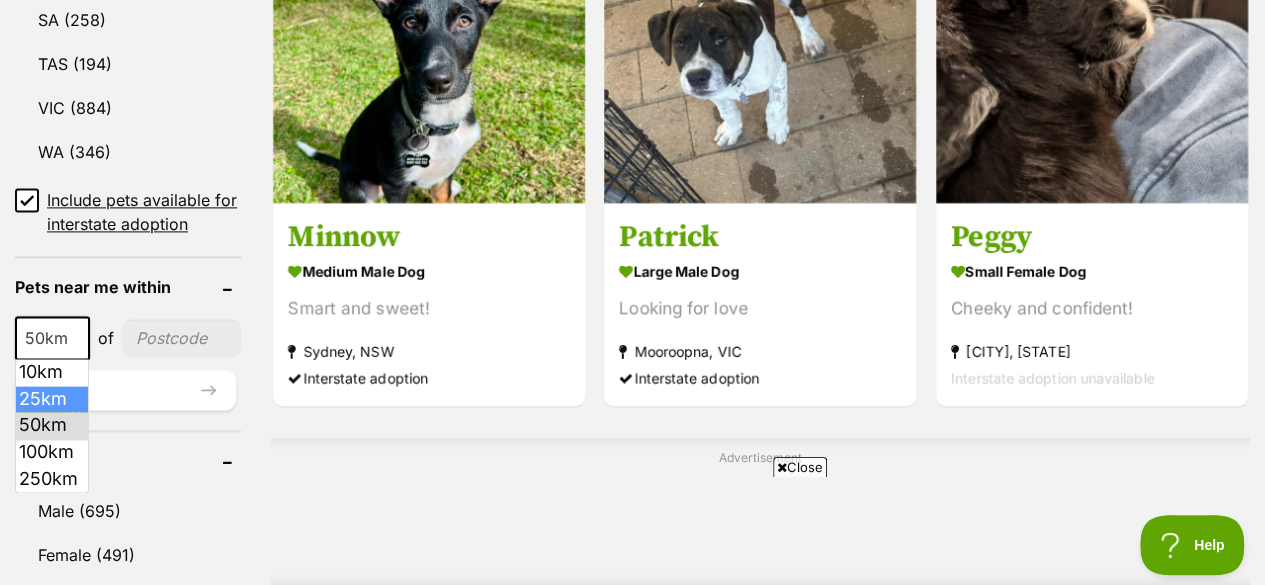 select on "25" 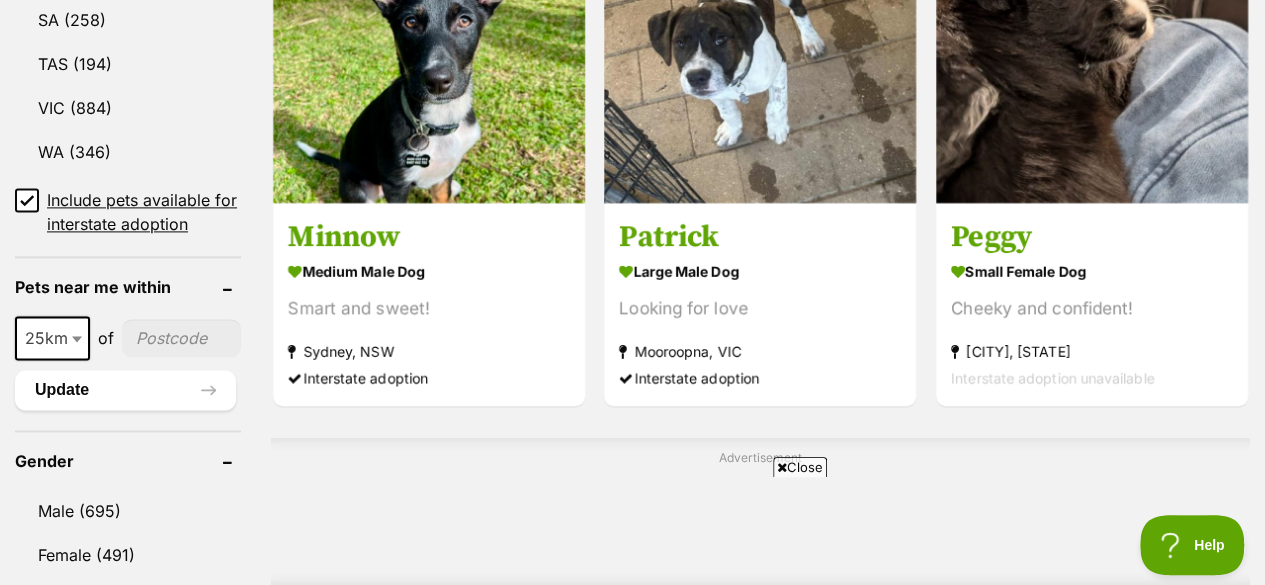 click at bounding box center (181, 338) 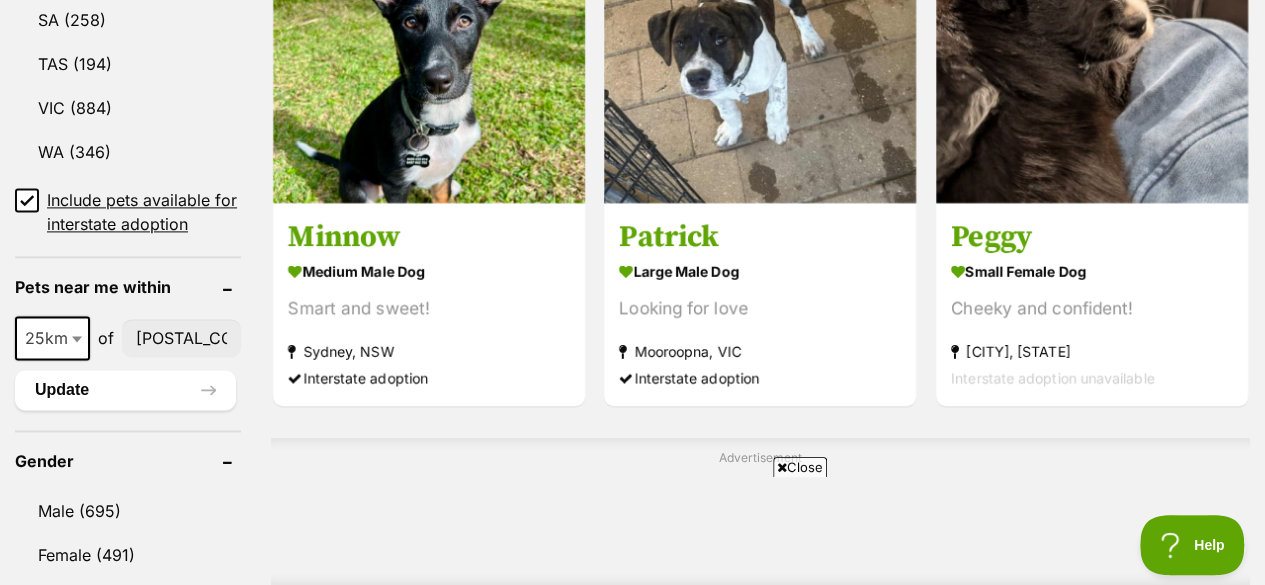 type on "[POSTAL_CODE]" 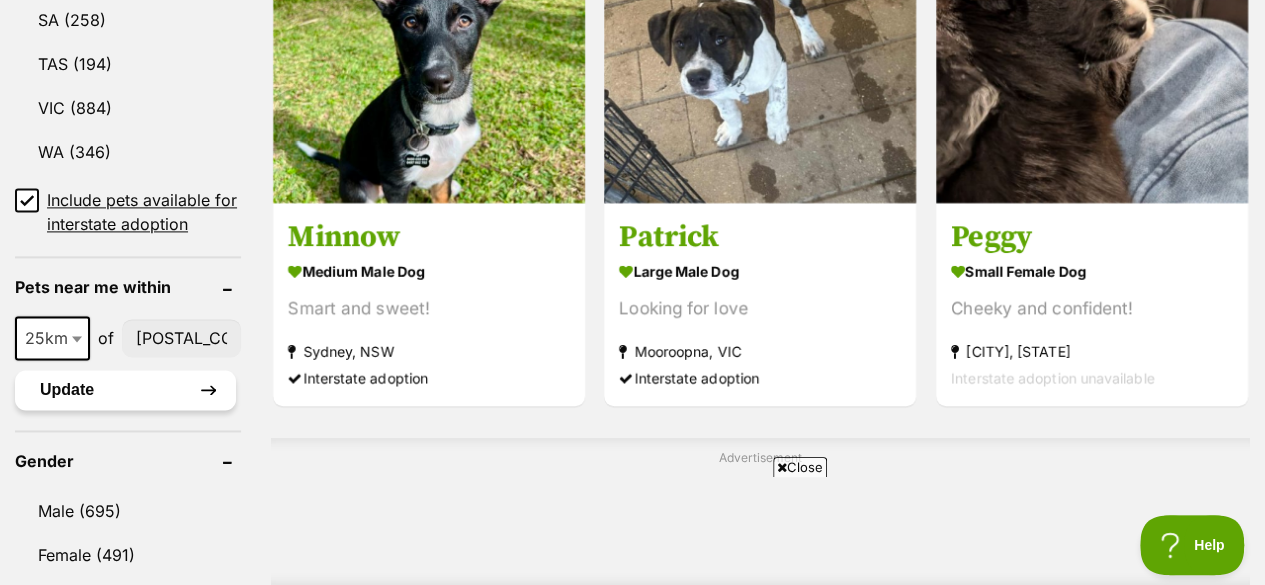 click on "Update" at bounding box center [125, 390] 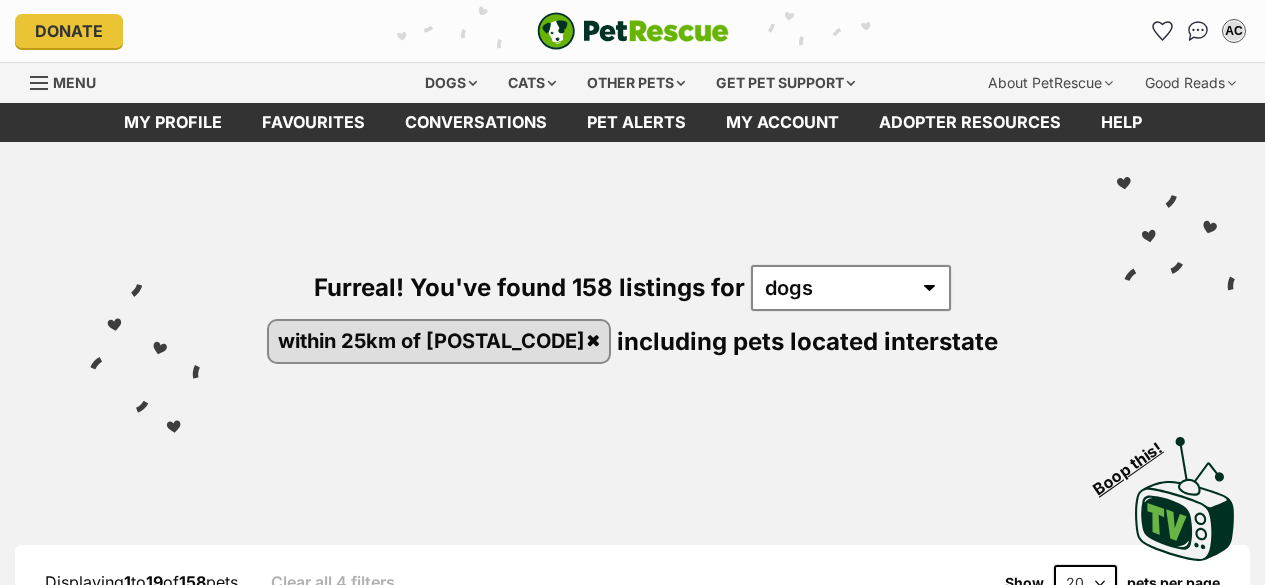 scroll, scrollTop: 0, scrollLeft: 0, axis: both 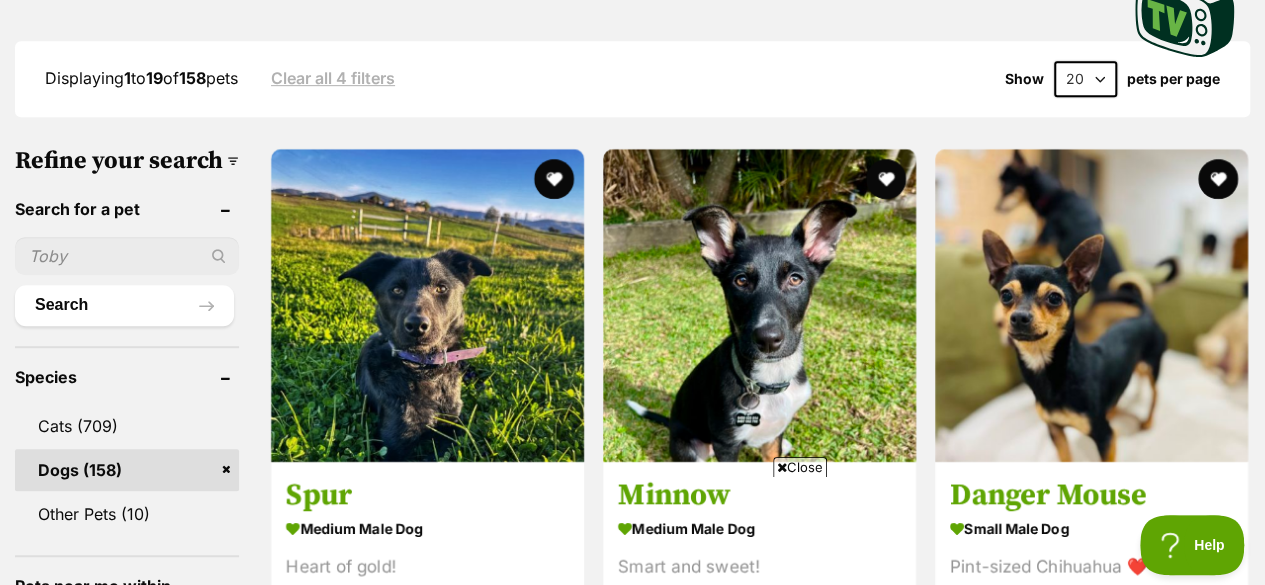 click on "20 40 60" at bounding box center [1085, 79] 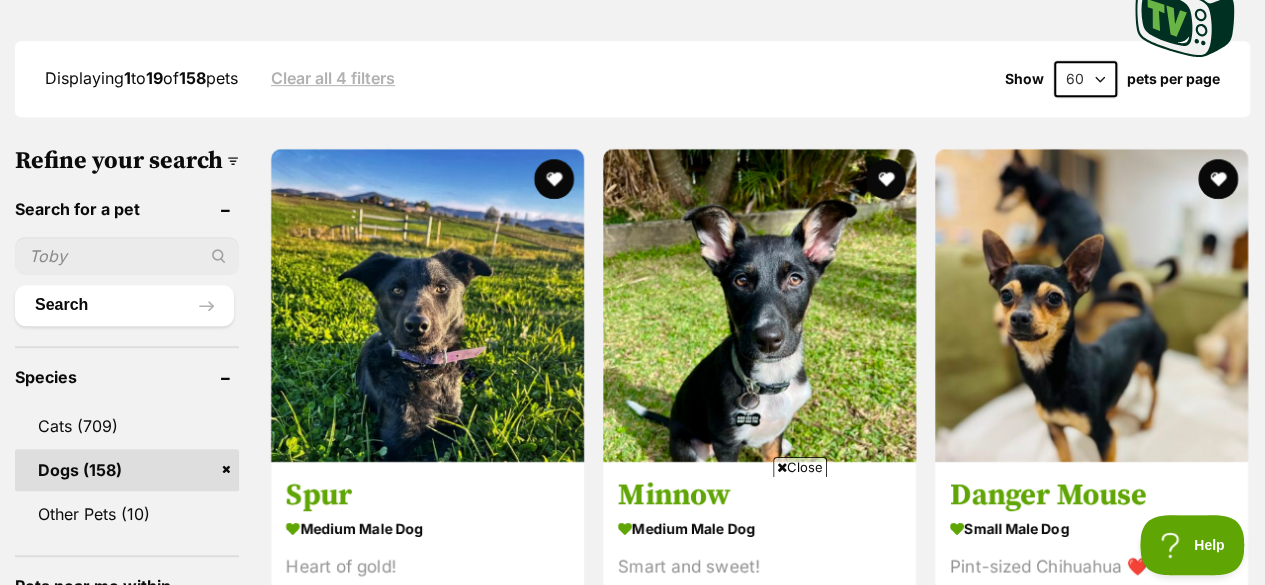 click on "20 40 60" at bounding box center [1085, 79] 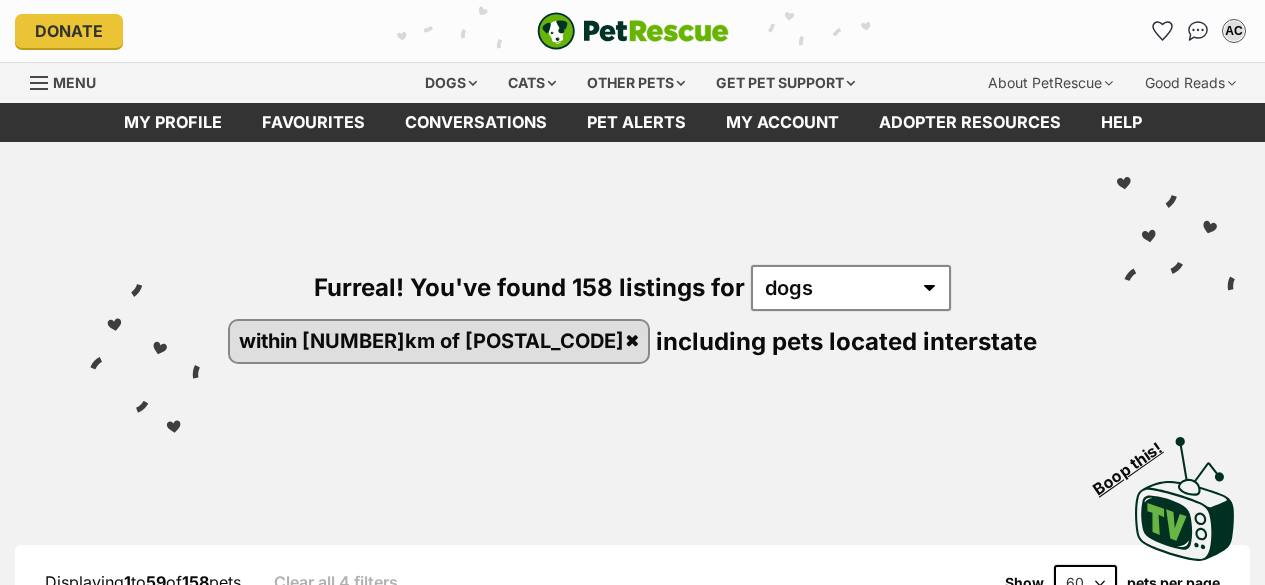 scroll, scrollTop: 0, scrollLeft: 0, axis: both 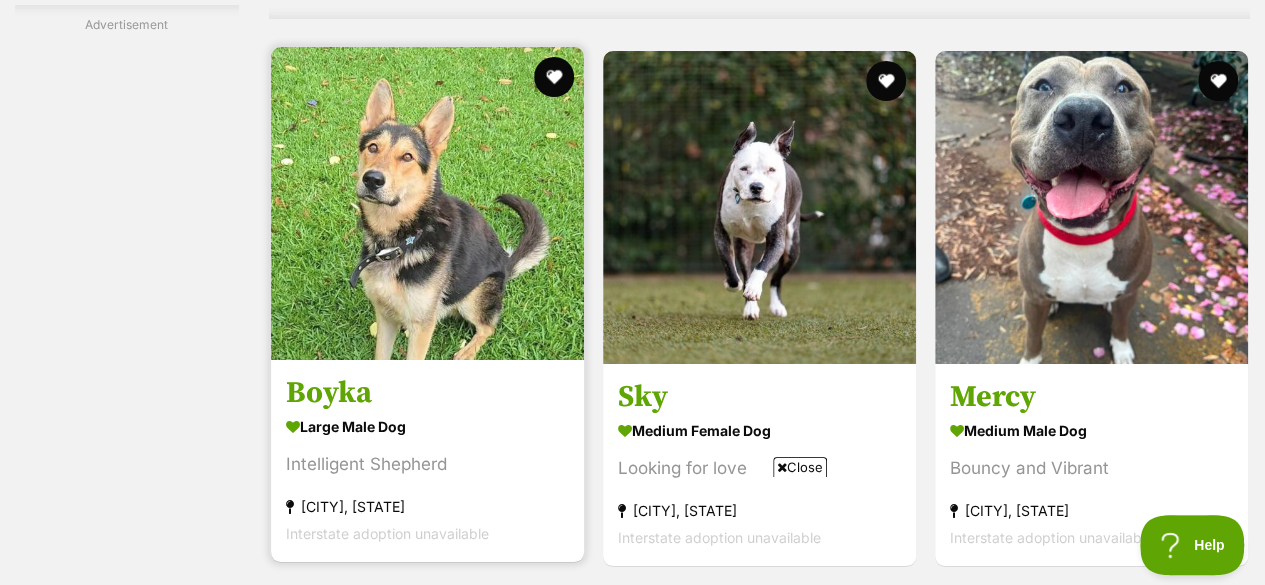 click at bounding box center (427, 203) 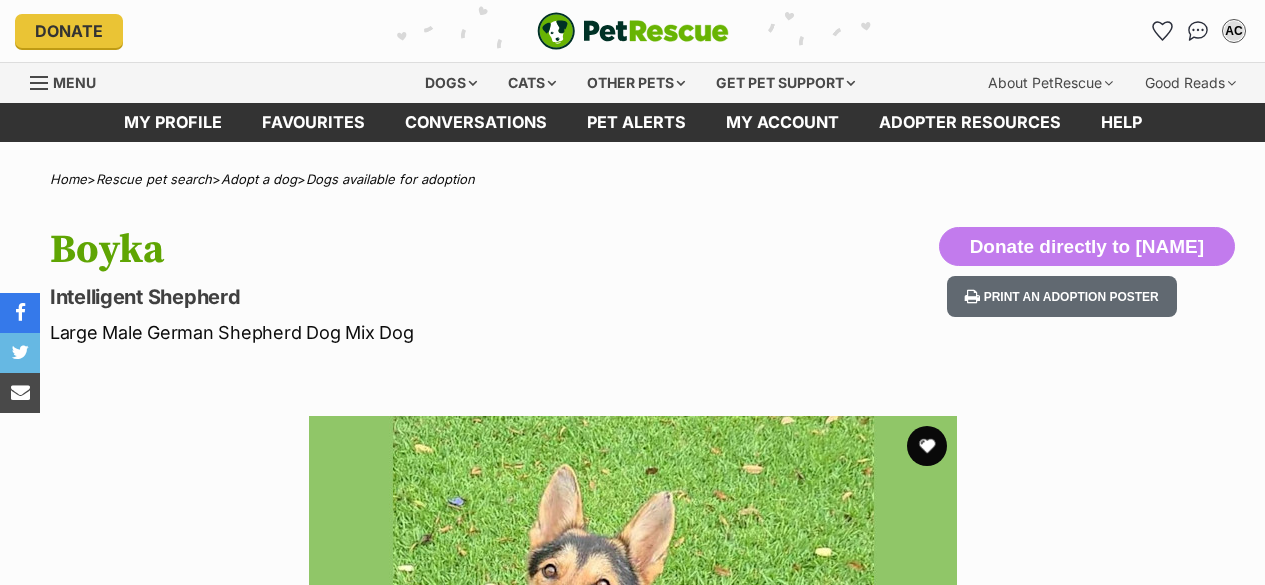 scroll, scrollTop: 0, scrollLeft: 0, axis: both 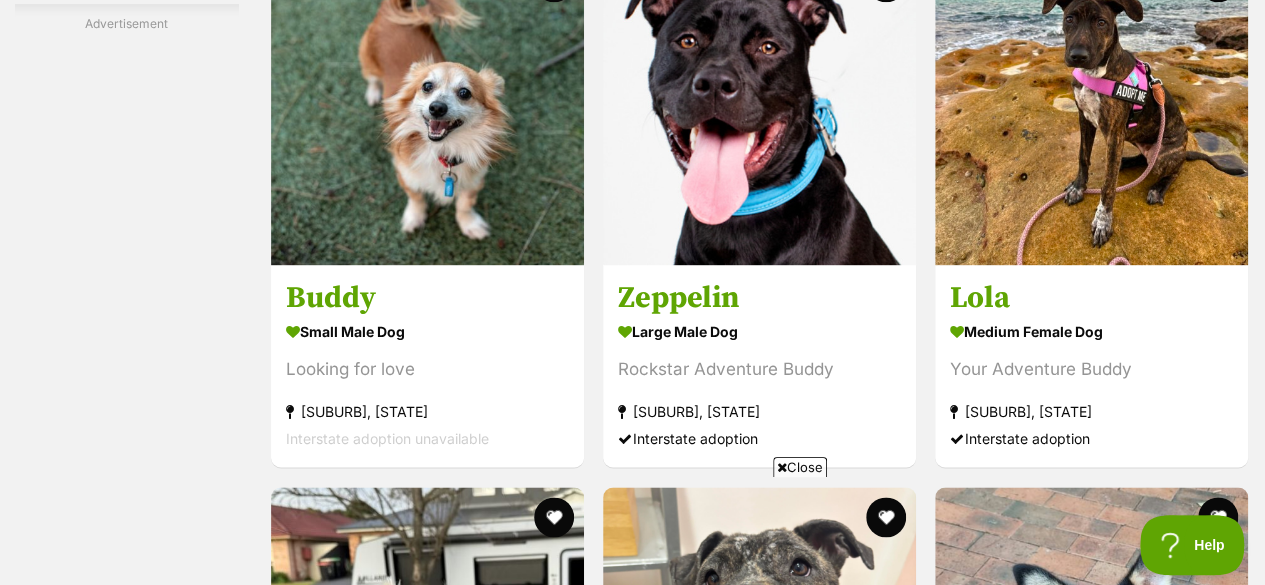 click at bounding box center (1091, 1365) 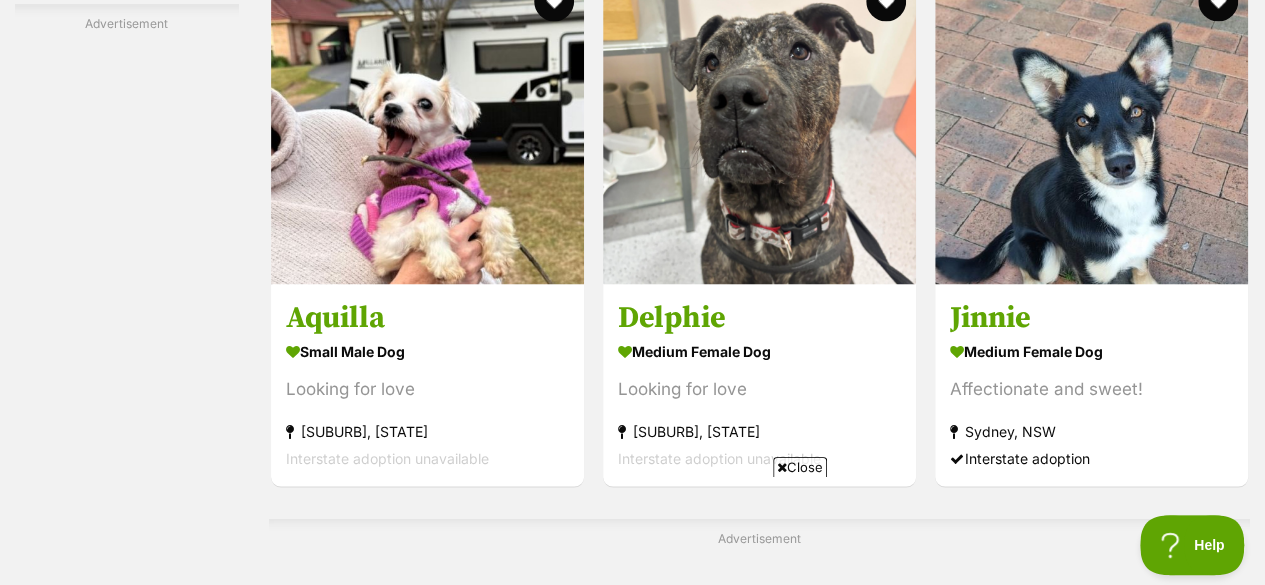 scroll, scrollTop: 9322, scrollLeft: 0, axis: vertical 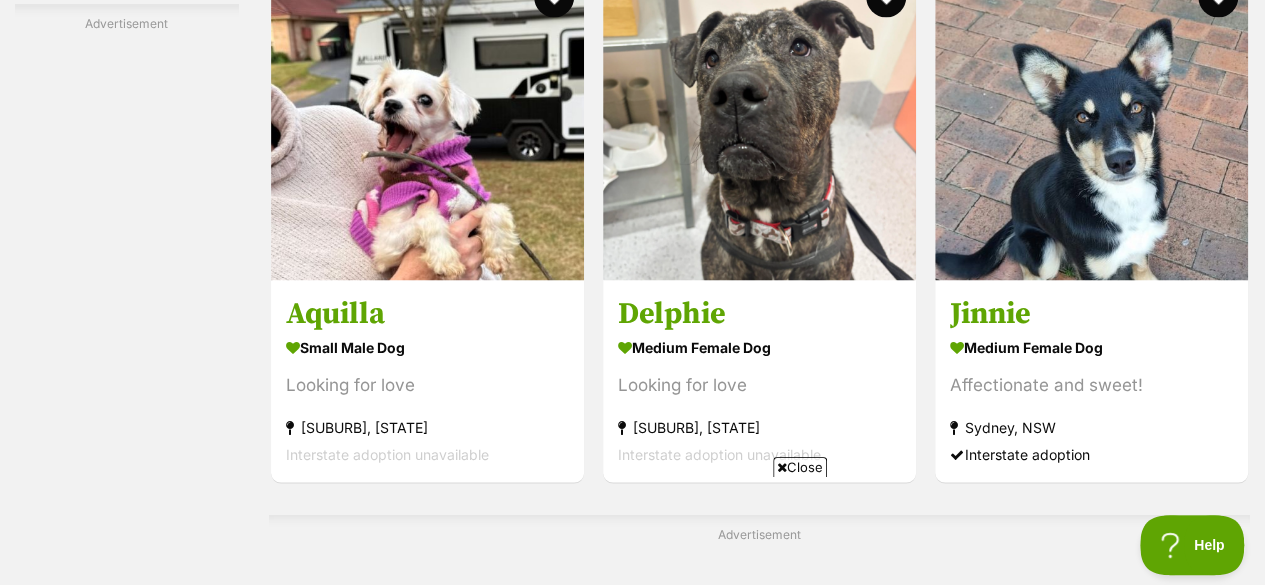 click at bounding box center [759, 1379] 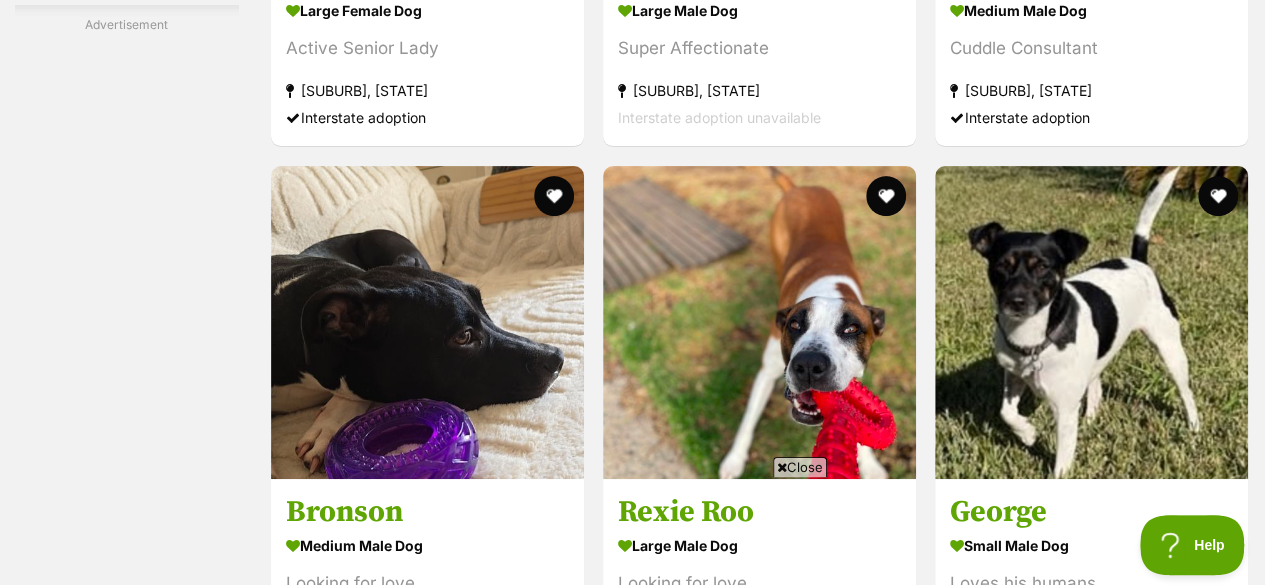 scroll, scrollTop: 11722, scrollLeft: 0, axis: vertical 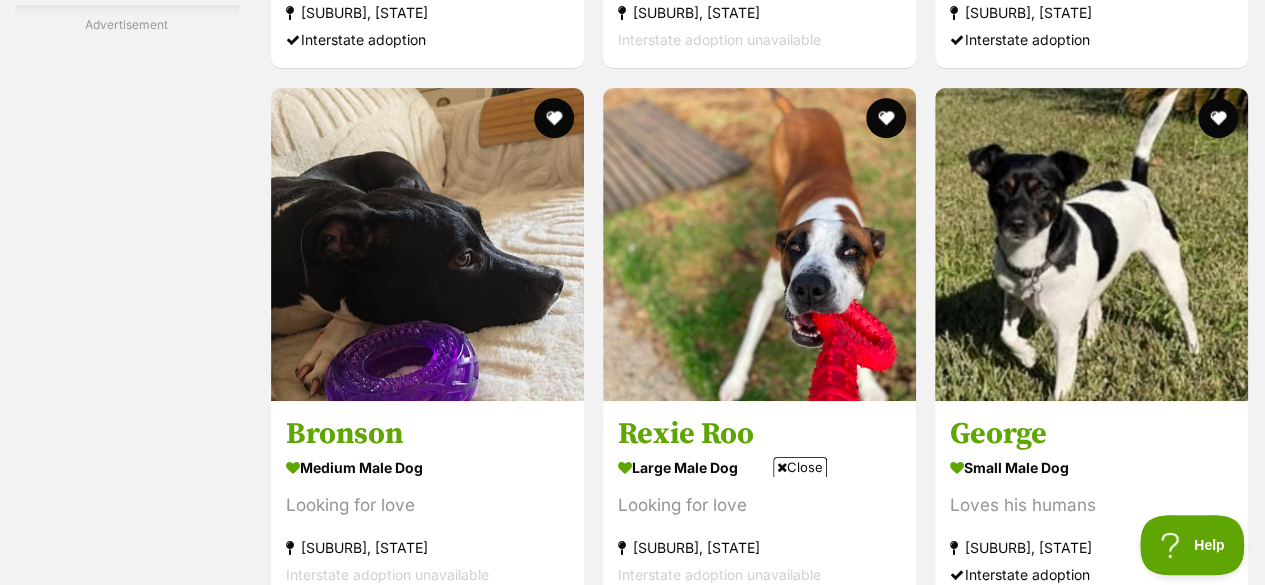 click on "Next" at bounding box center (759, 1374) 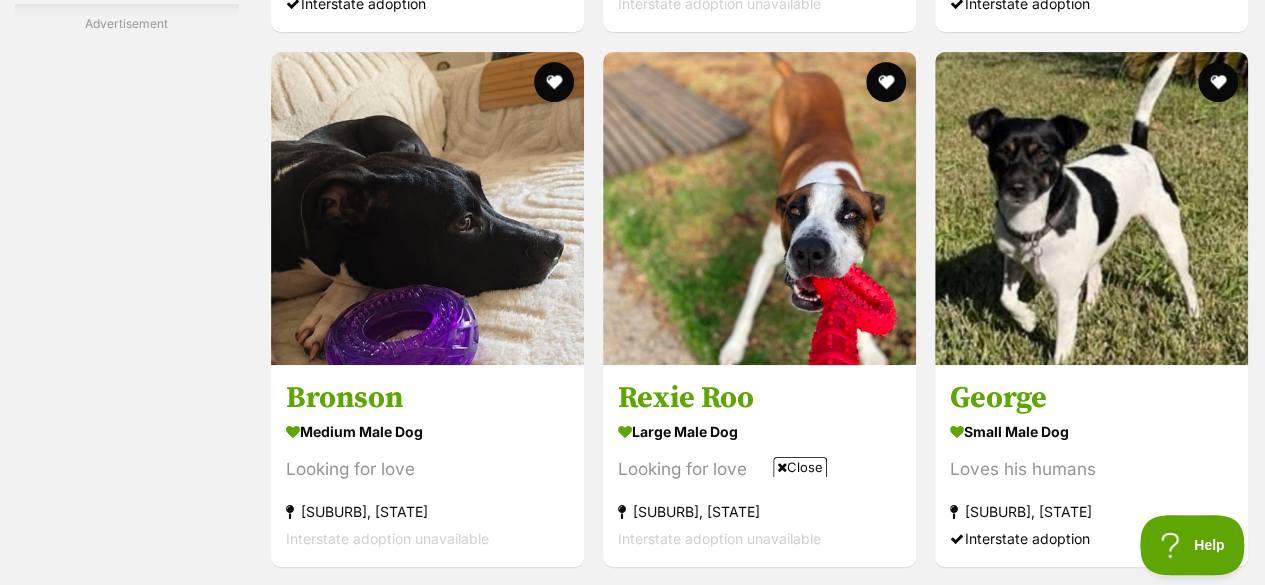 scroll, scrollTop: 11762, scrollLeft: 0, axis: vertical 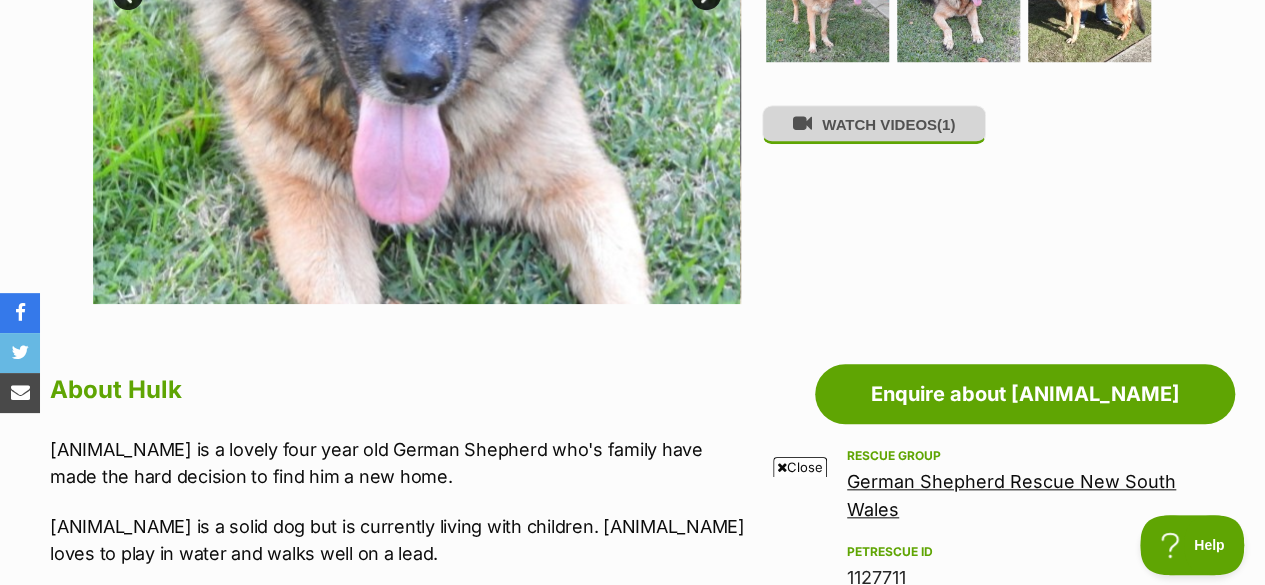 click on "WATCH VIDEOS
(1)" at bounding box center [874, 124] 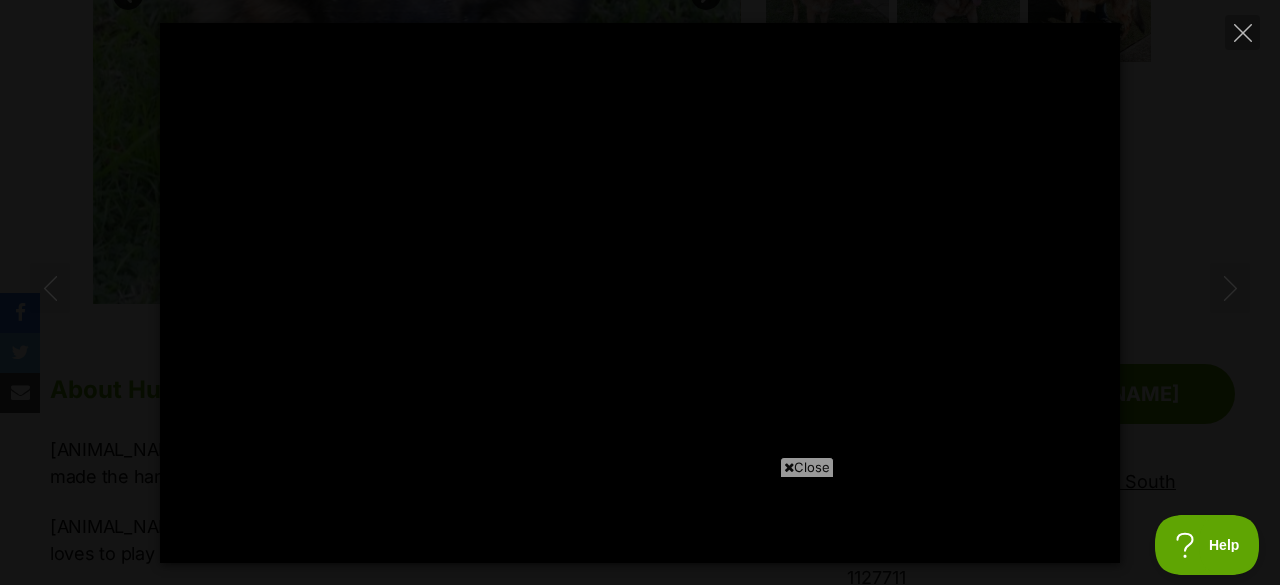 type on "100" 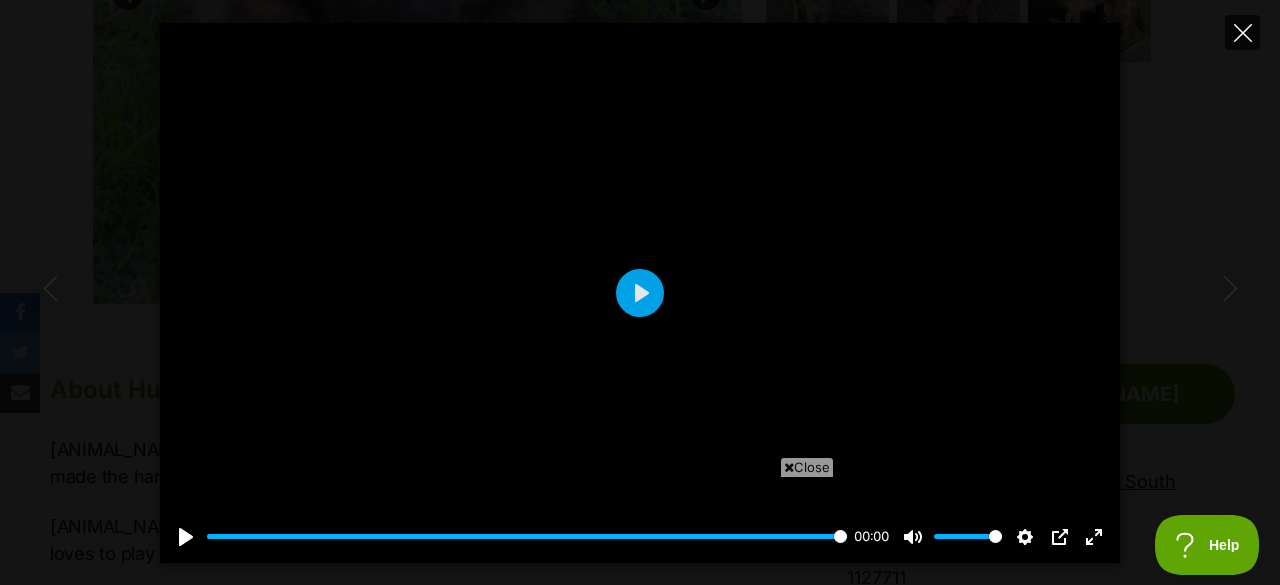 click at bounding box center [1242, 32] 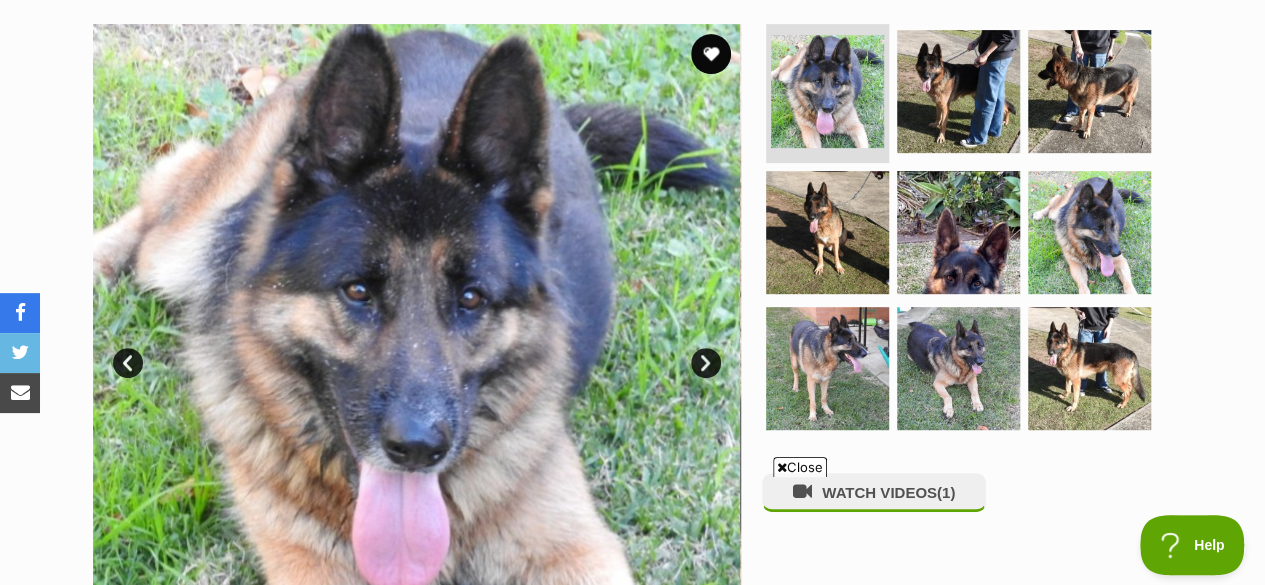 scroll, scrollTop: 360, scrollLeft: 0, axis: vertical 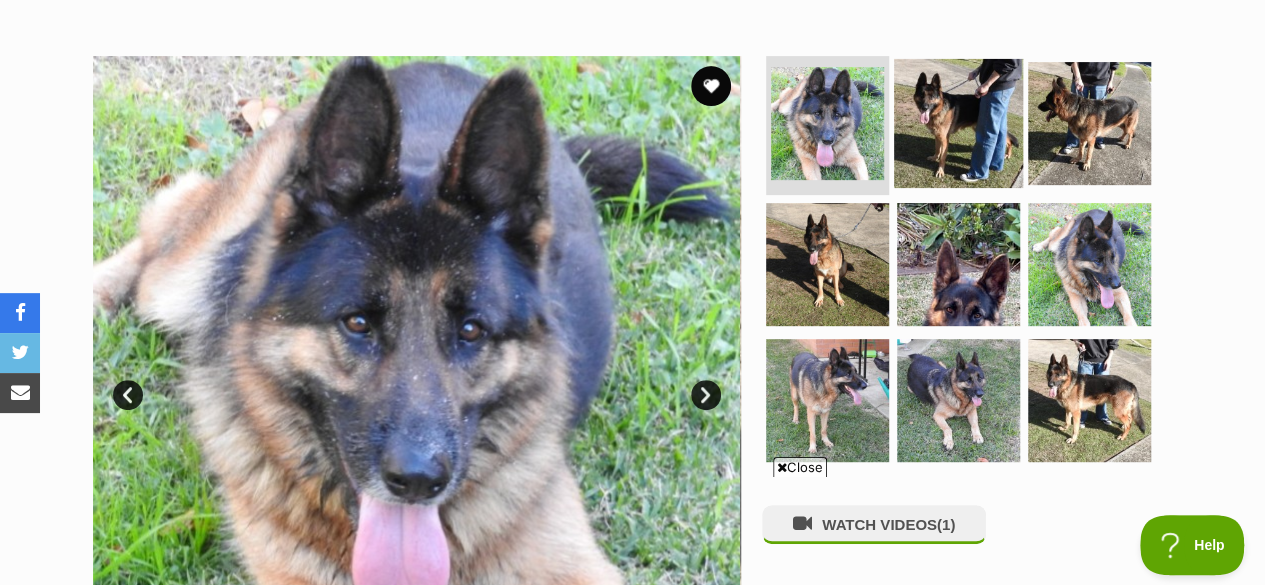 click at bounding box center [958, 122] 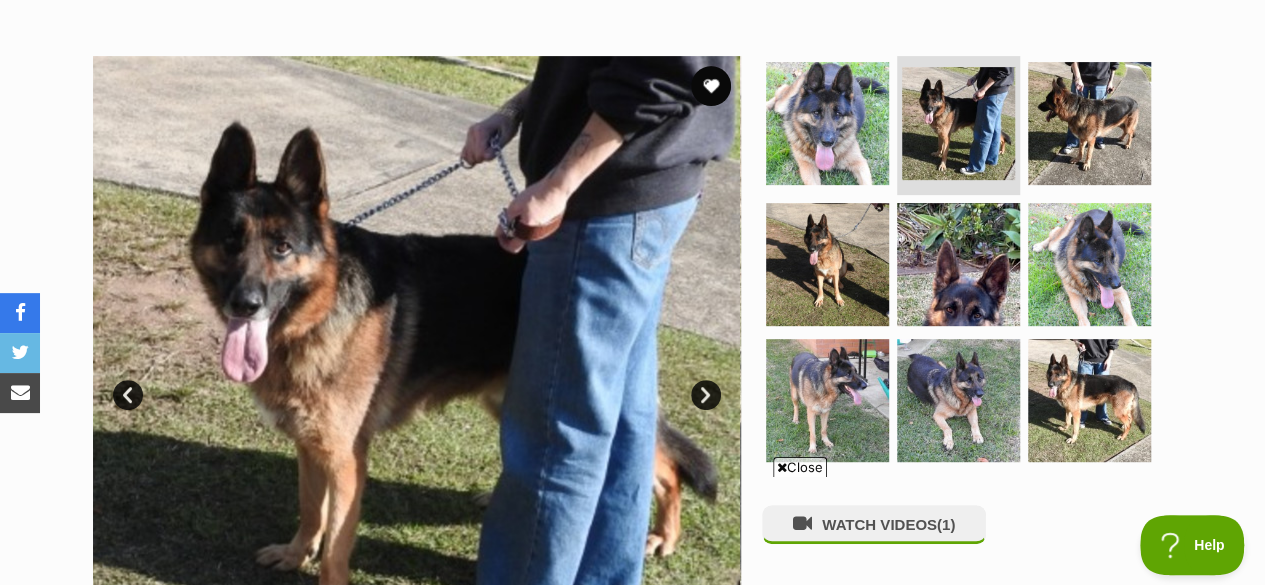 click on "Next" at bounding box center (706, 395) 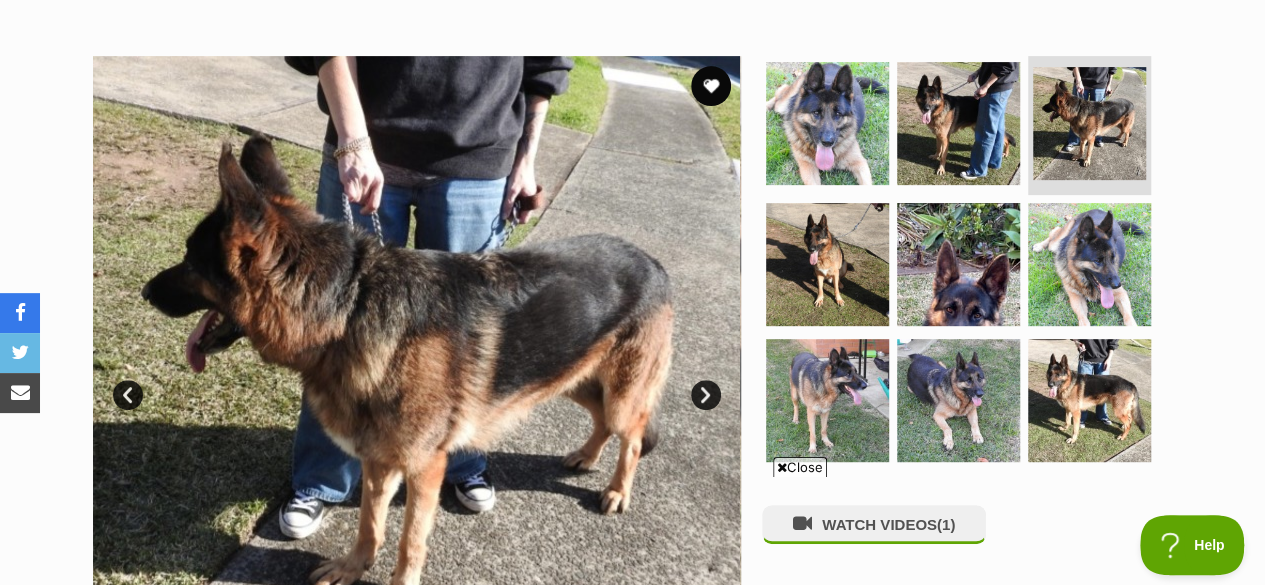 click on "Next" at bounding box center [706, 395] 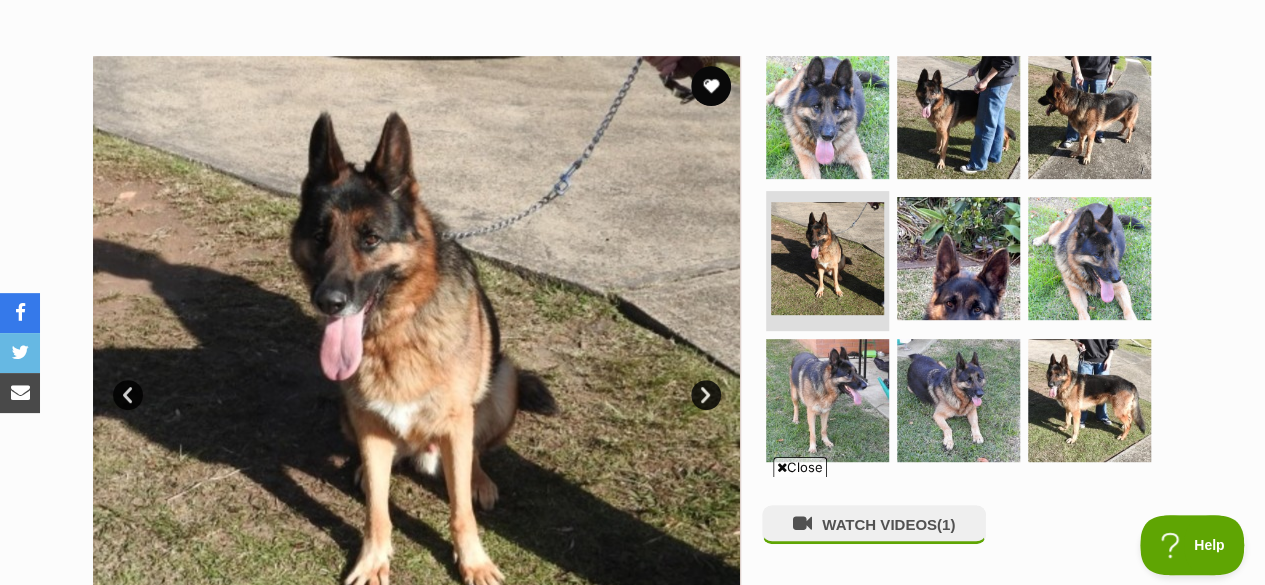 click on "Next" at bounding box center [706, 395] 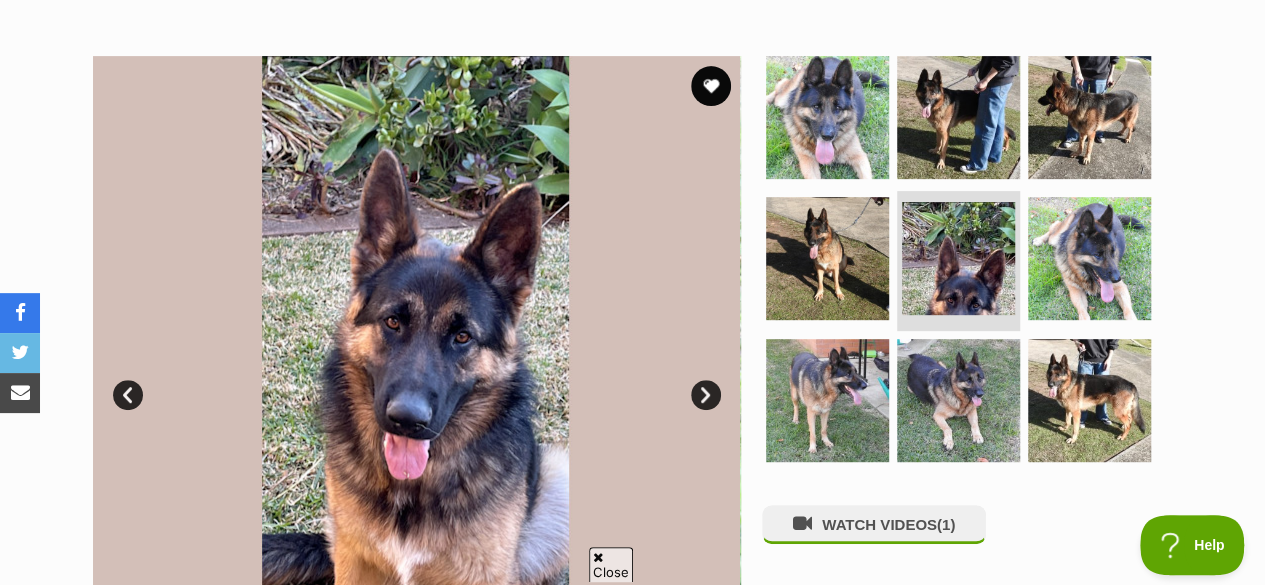 click on "Next" at bounding box center [706, 395] 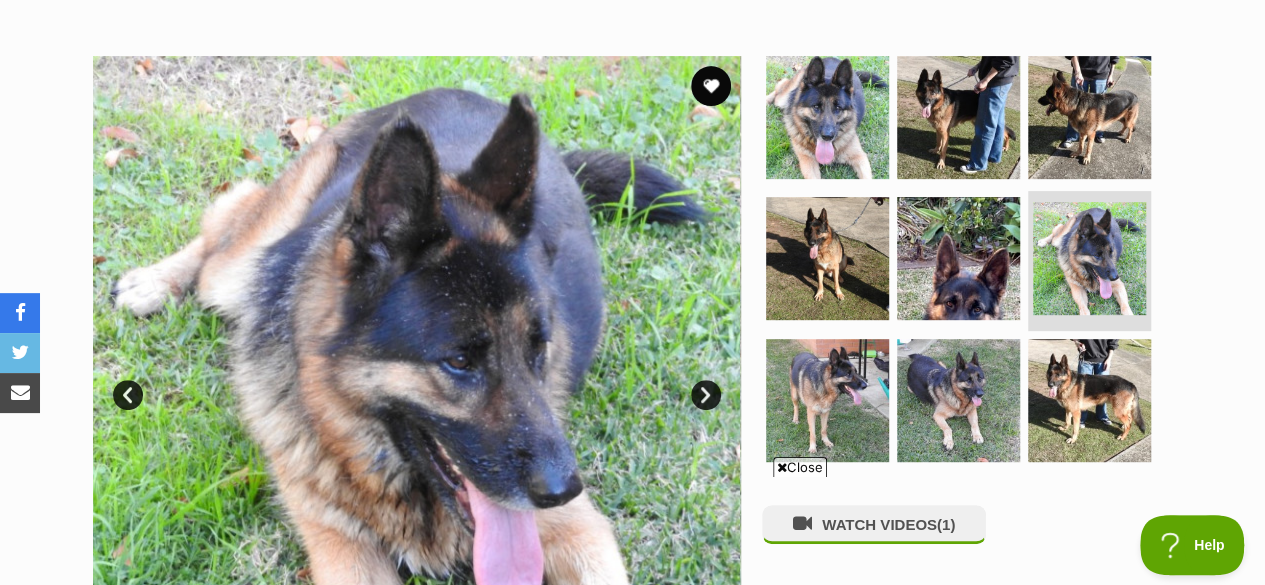 click on "Next" at bounding box center (706, 395) 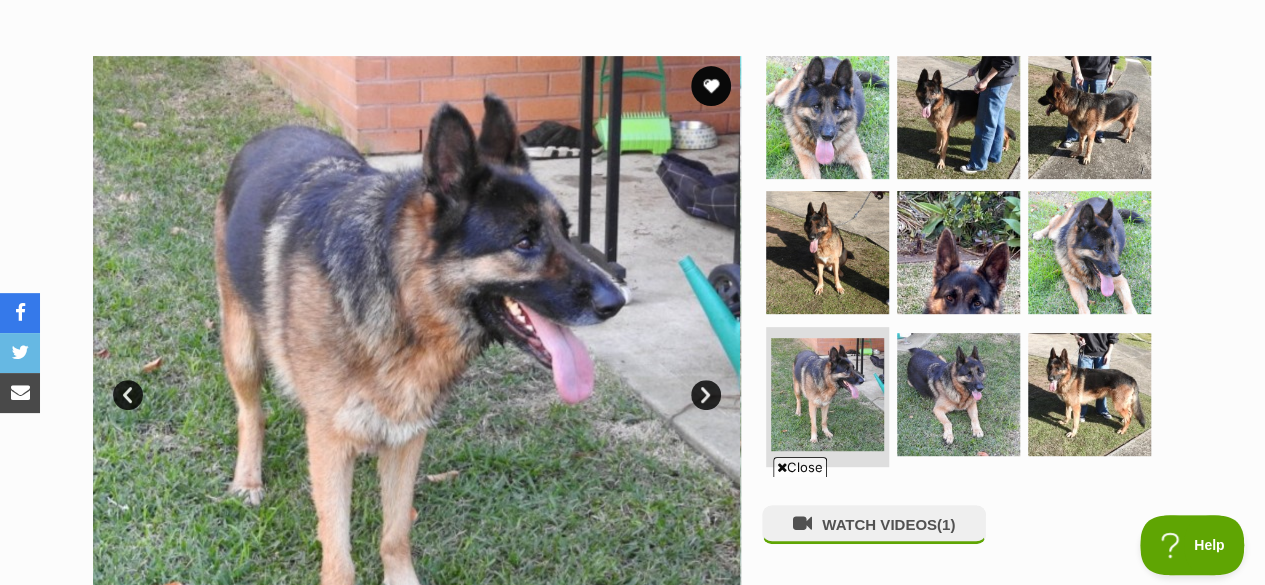click on "Next" at bounding box center [706, 395] 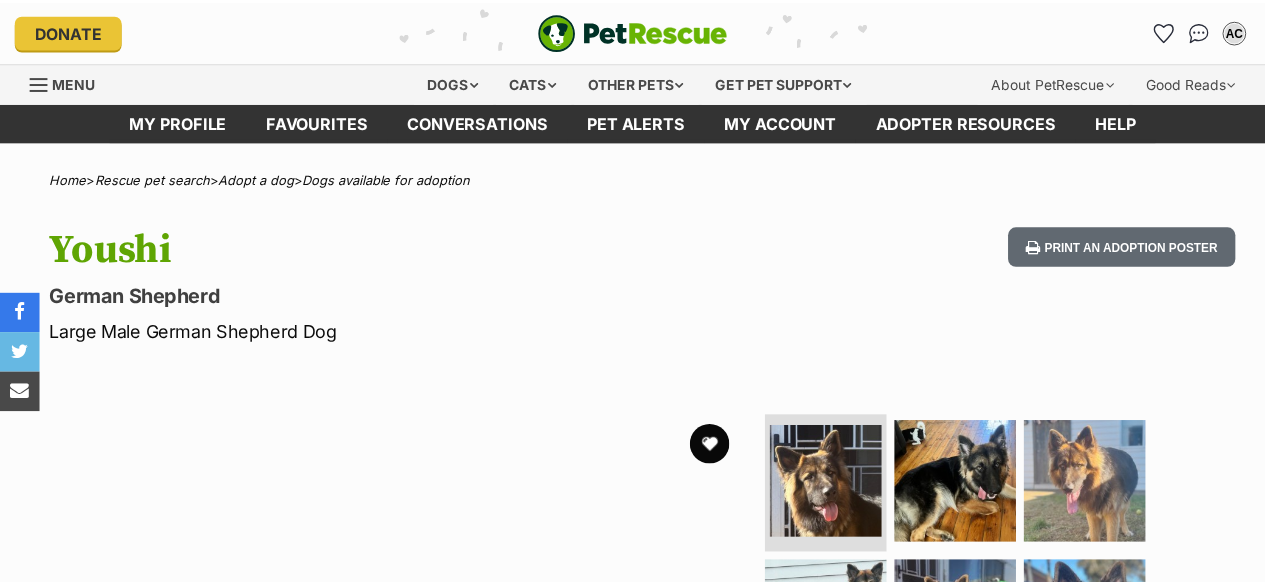 scroll, scrollTop: 0, scrollLeft: 0, axis: both 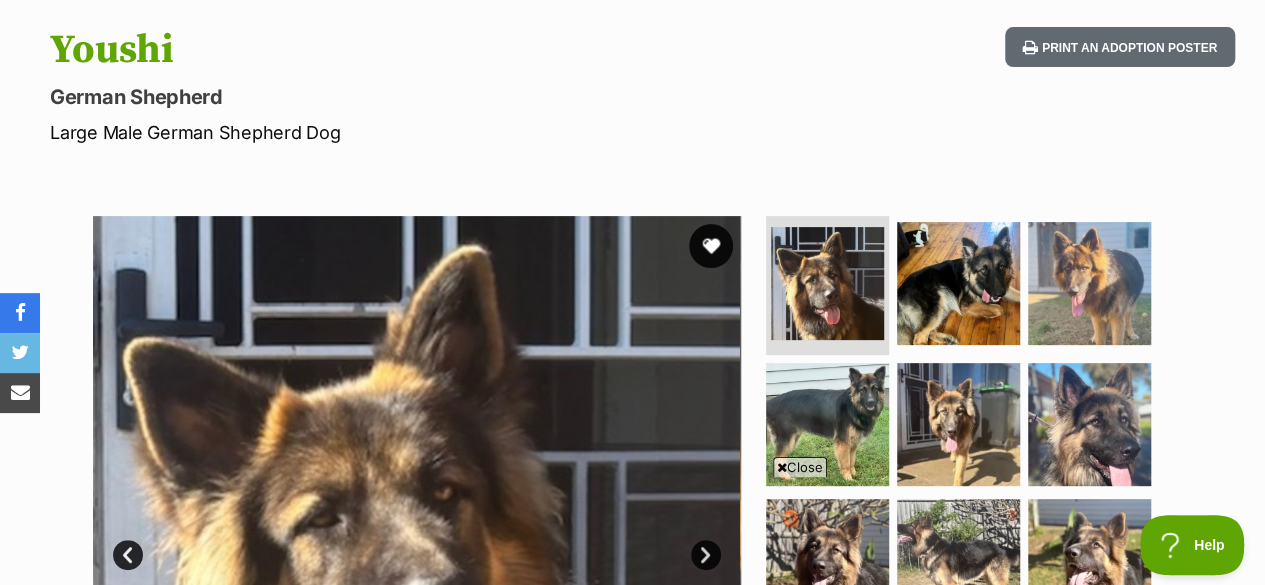 click at bounding box center [711, 246] 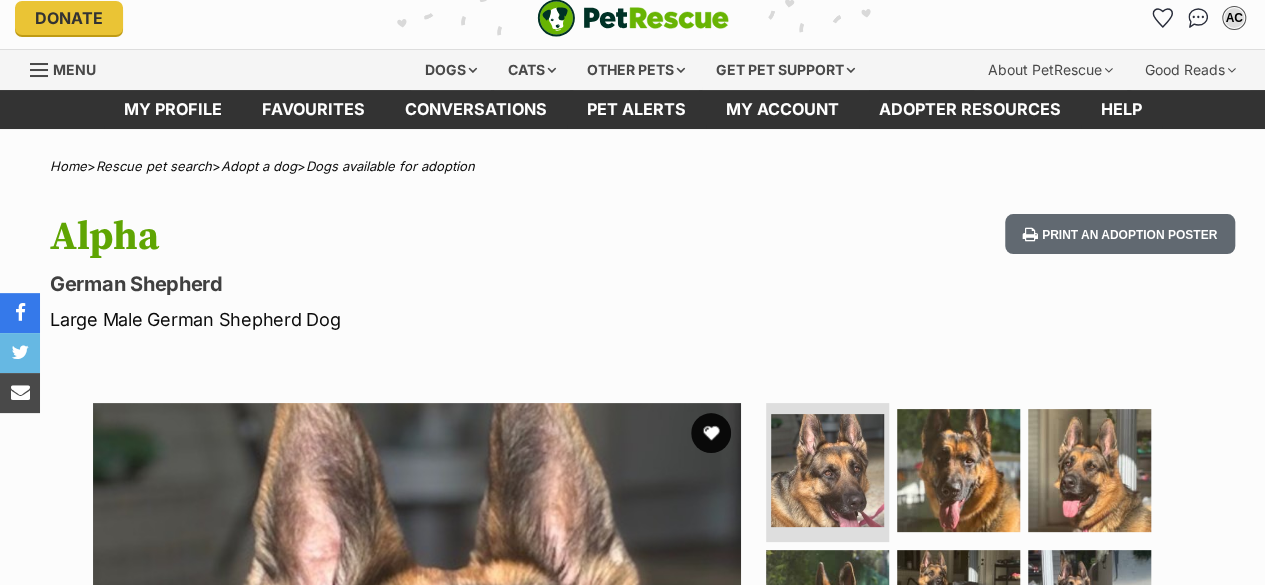 scroll, scrollTop: 40, scrollLeft: 0, axis: vertical 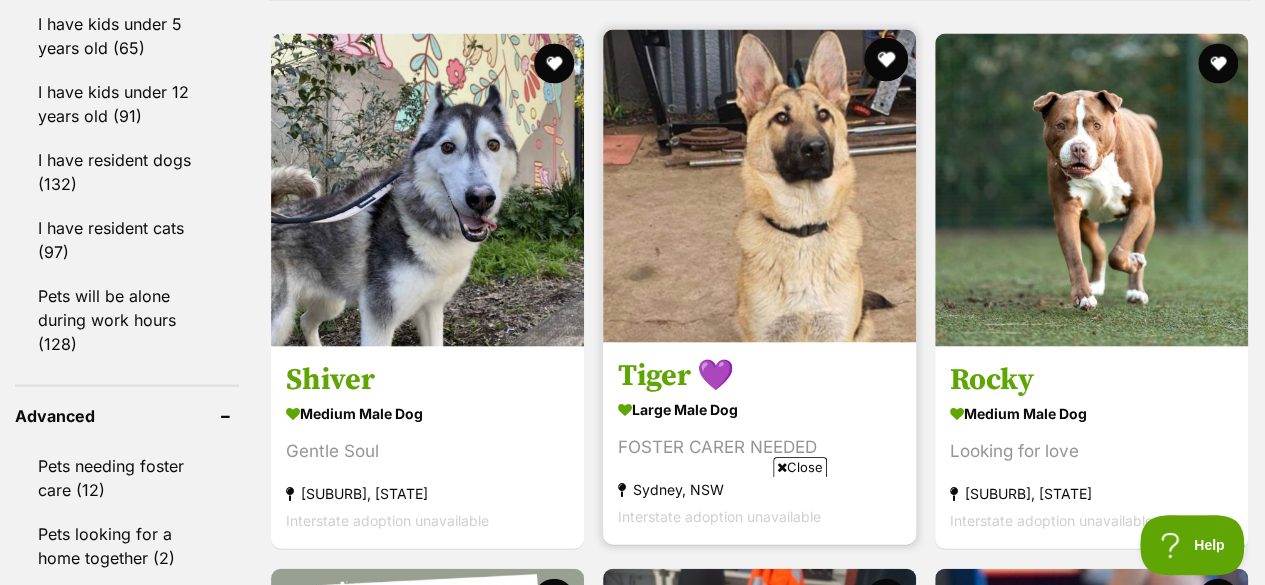 click at bounding box center [886, 59] 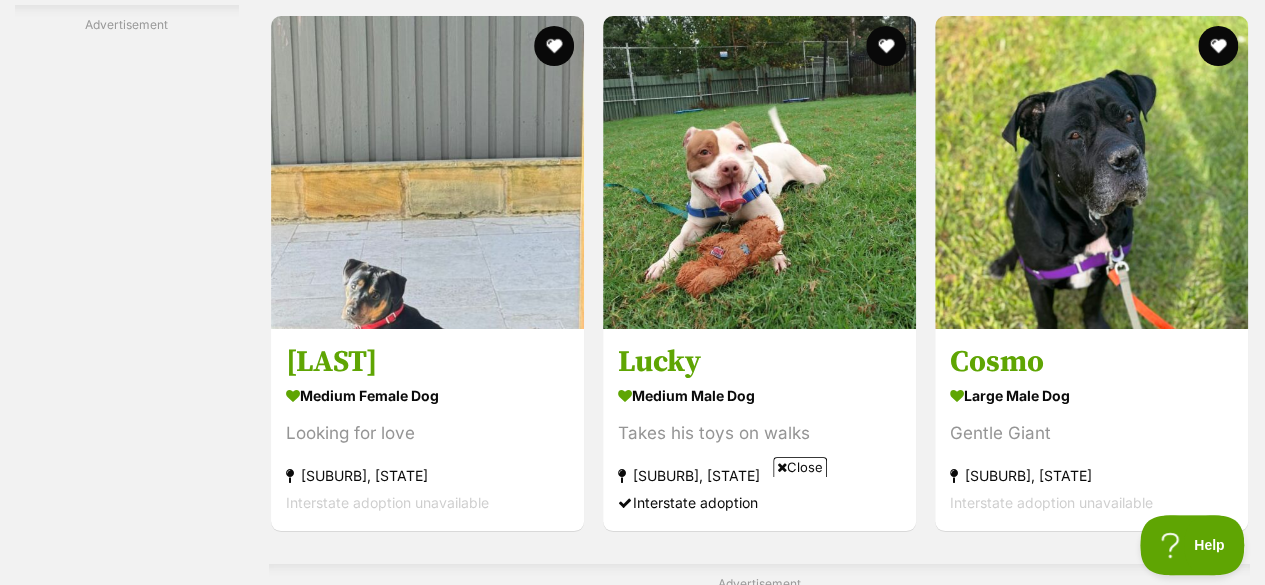 scroll, scrollTop: 7480, scrollLeft: 0, axis: vertical 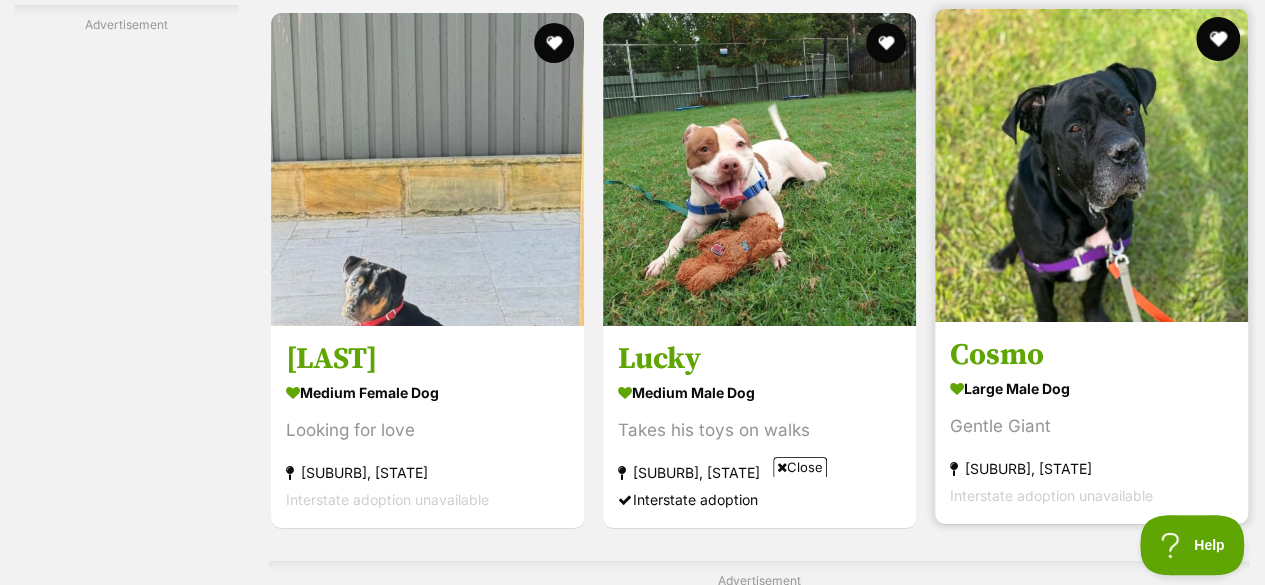 click at bounding box center (1218, 39) 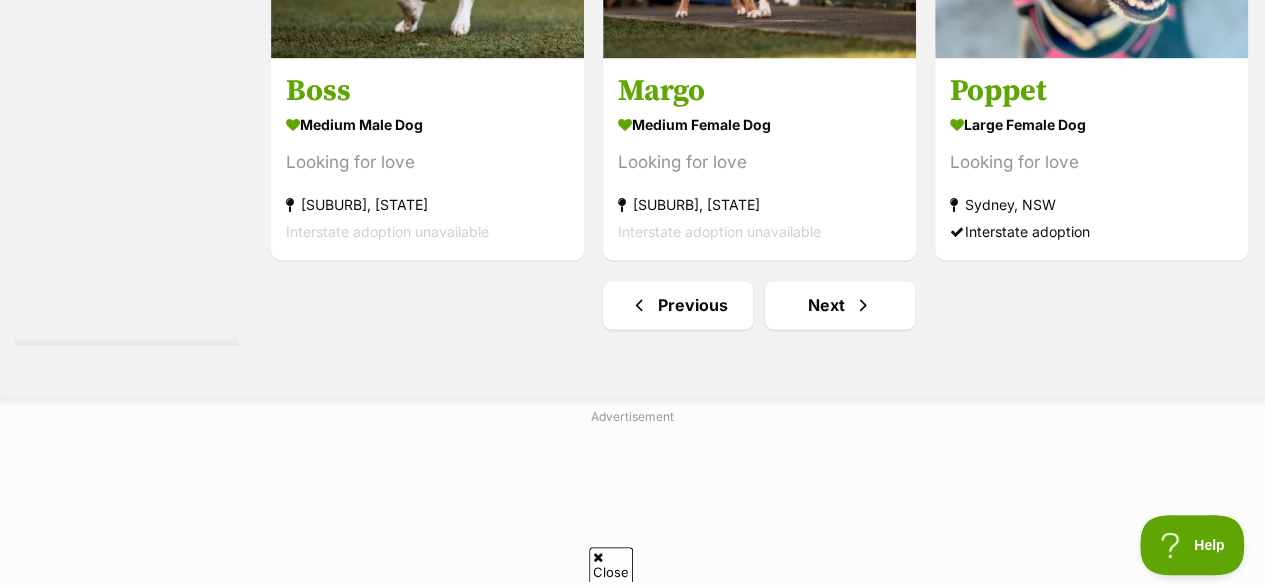scroll, scrollTop: 12800, scrollLeft: 0, axis: vertical 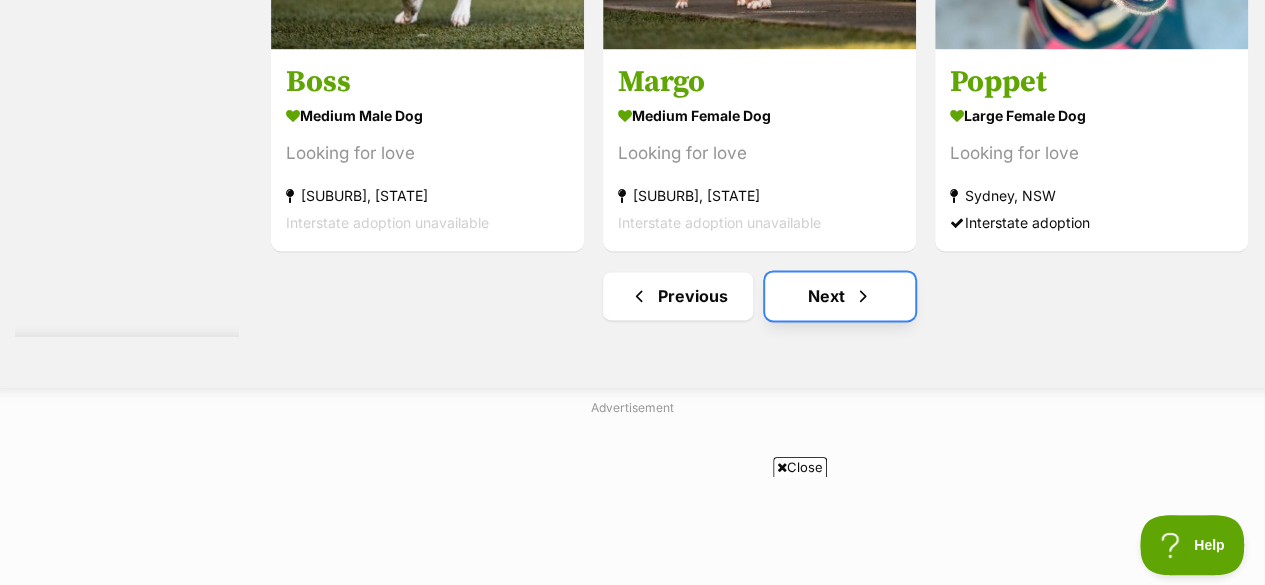 click on "Next" at bounding box center (840, 296) 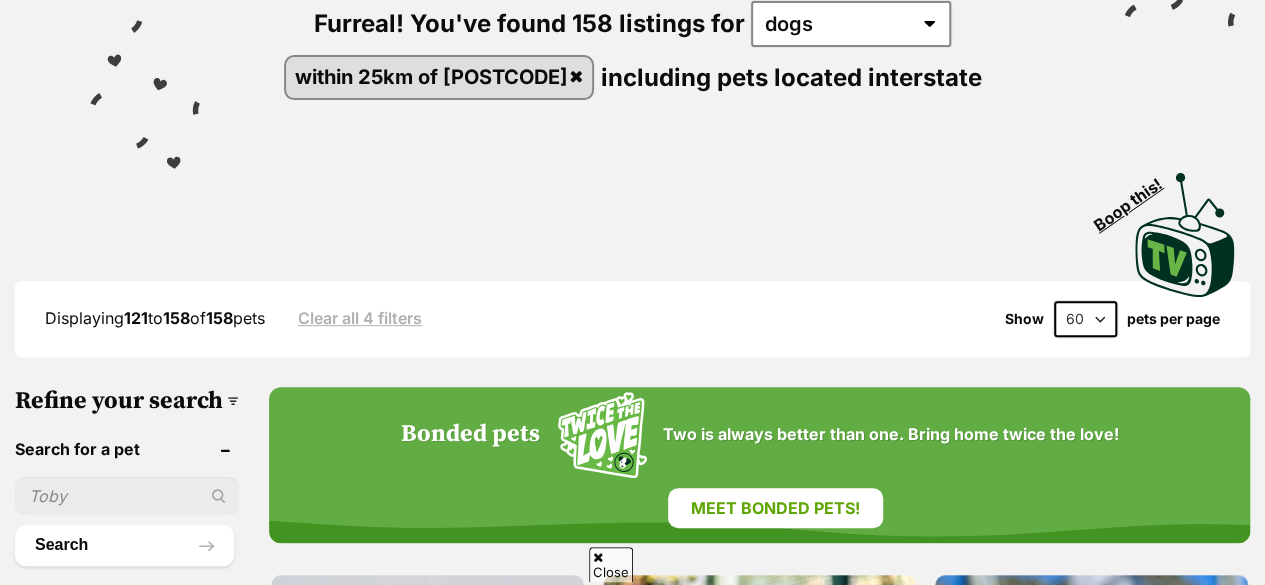 scroll, scrollTop: 480, scrollLeft: 0, axis: vertical 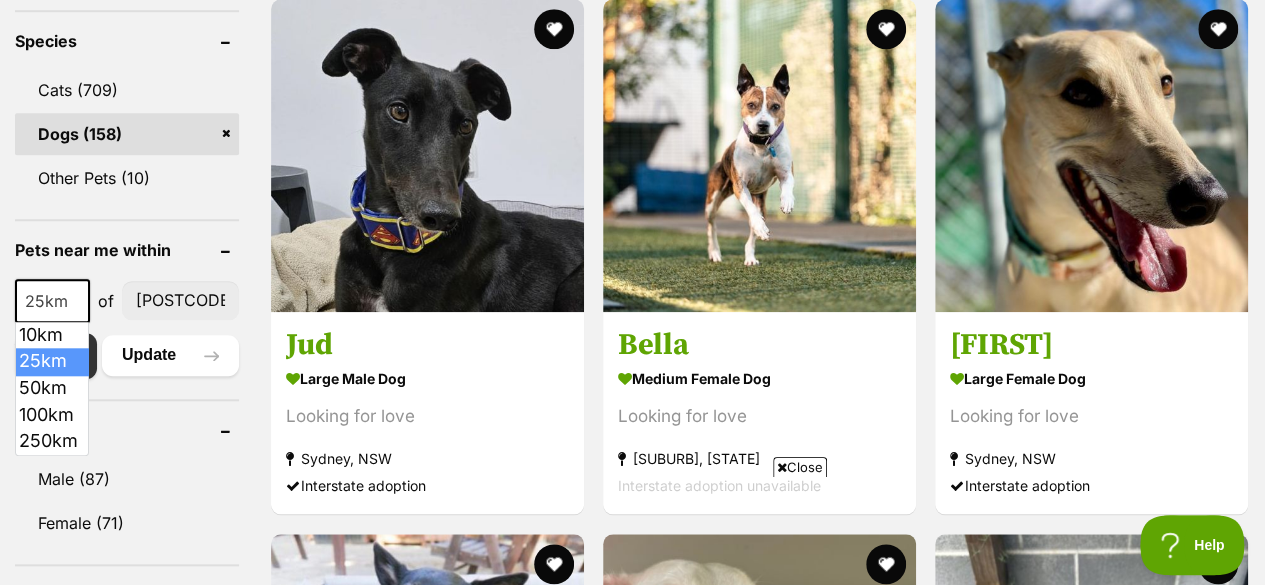 click at bounding box center [79, 301] 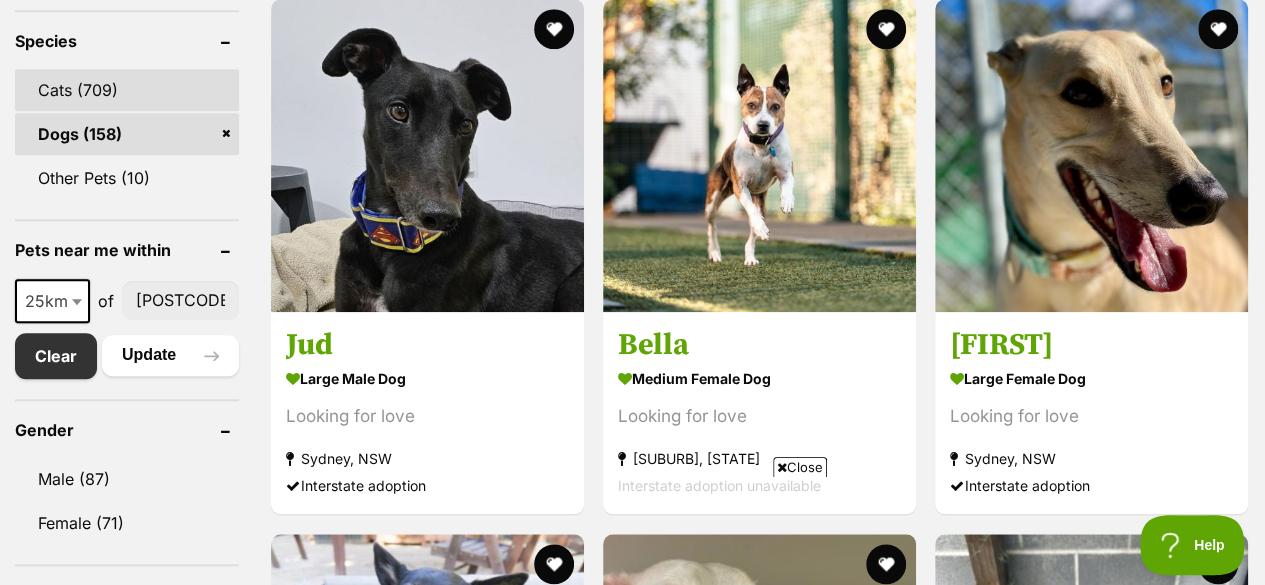 click on "Cats (709)" at bounding box center (127, 90) 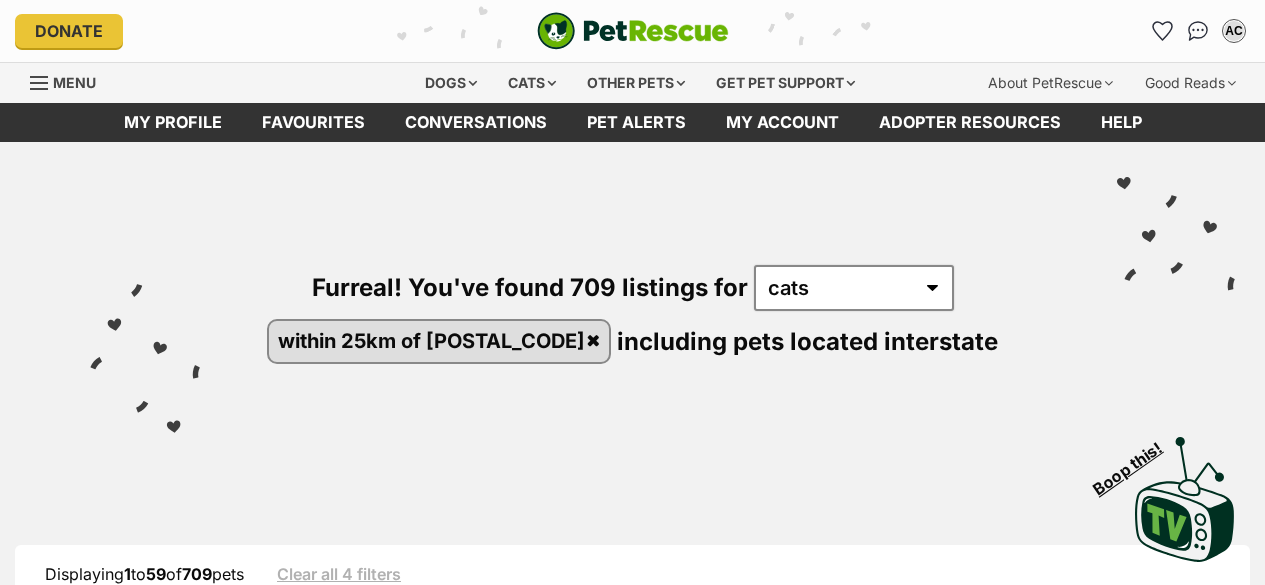scroll, scrollTop: 0, scrollLeft: 0, axis: both 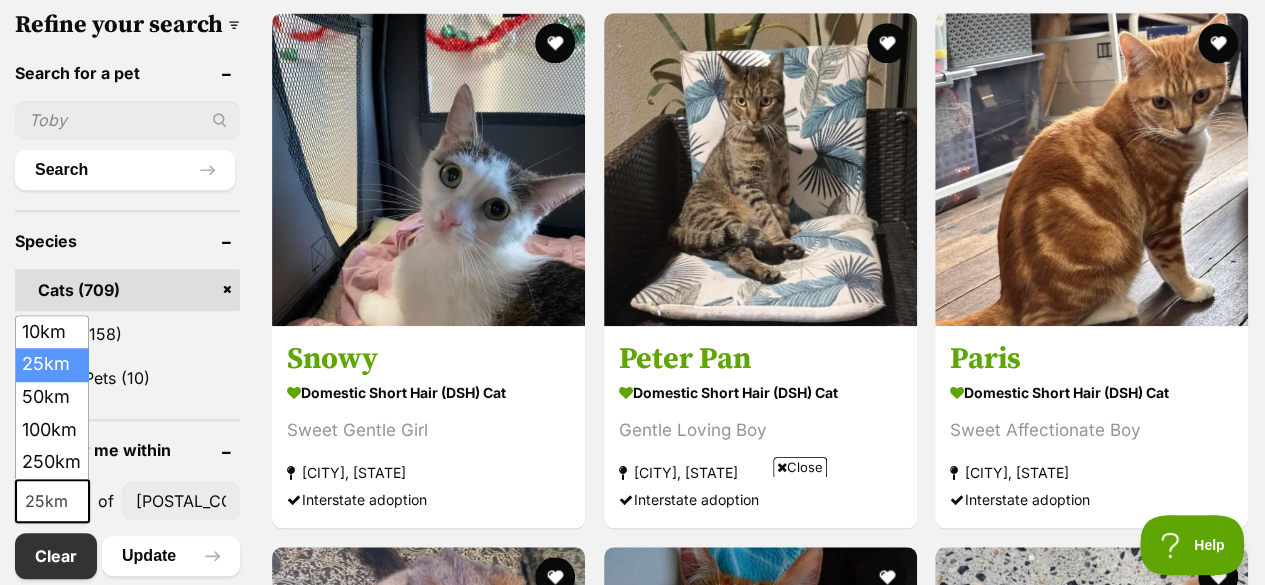 click at bounding box center (77, 502) 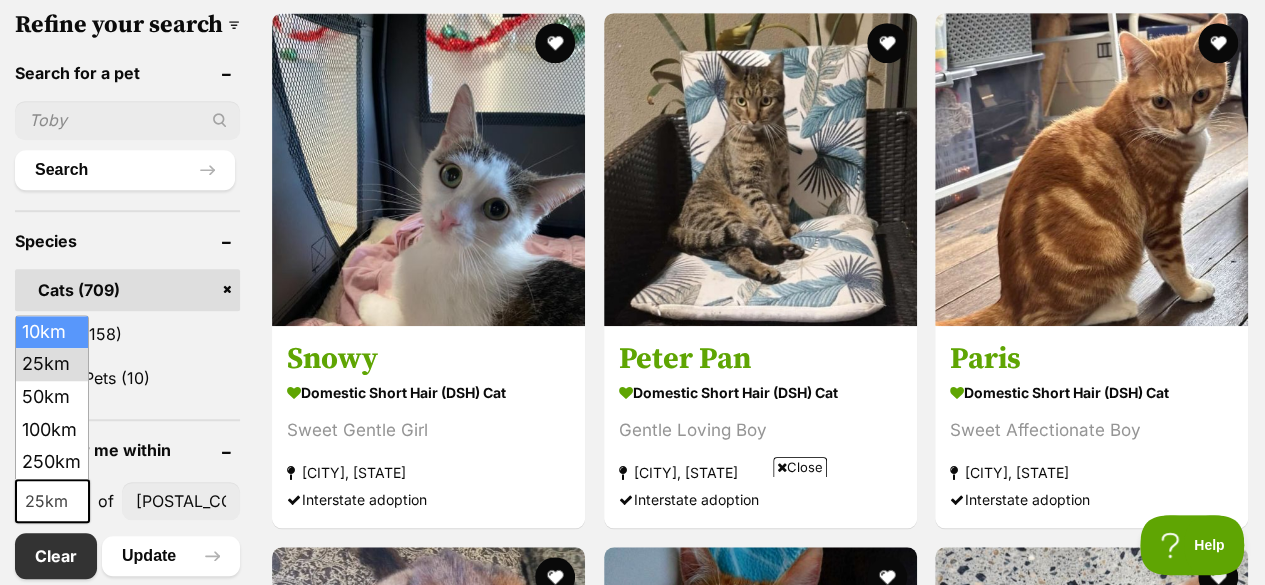 select on "10" 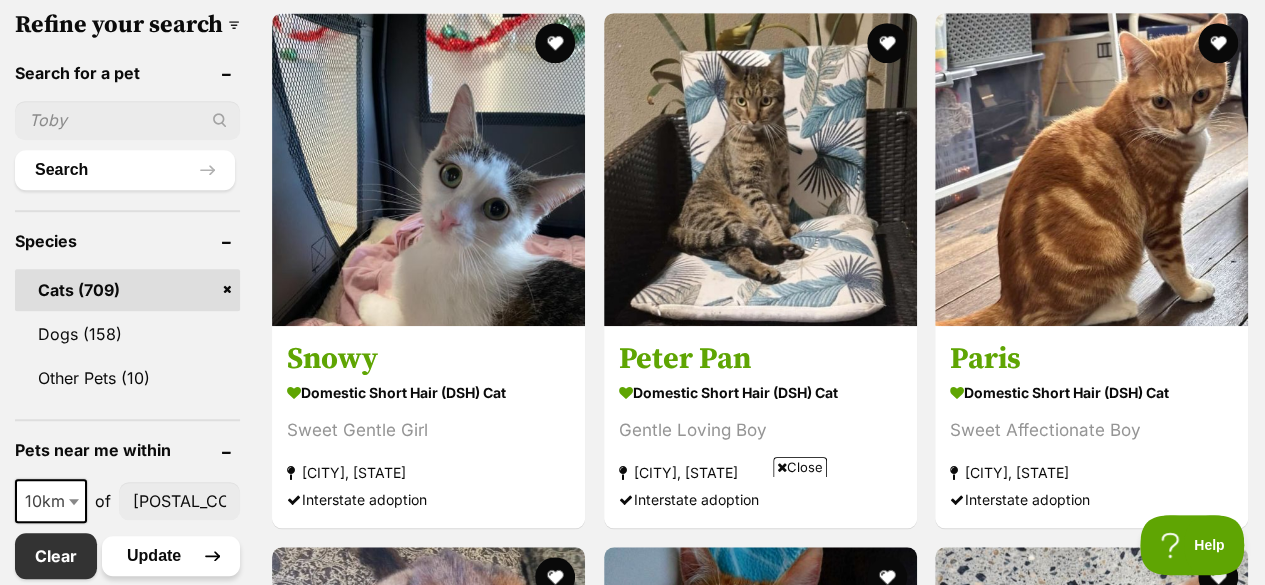 click on "Update" at bounding box center (171, 556) 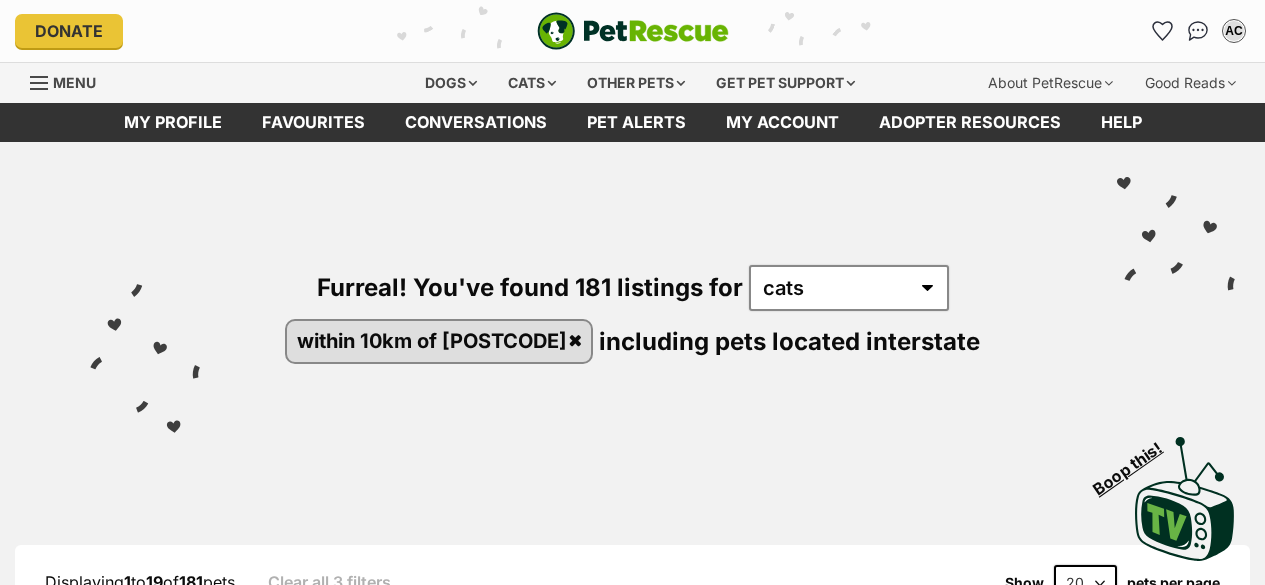 scroll, scrollTop: 40, scrollLeft: 0, axis: vertical 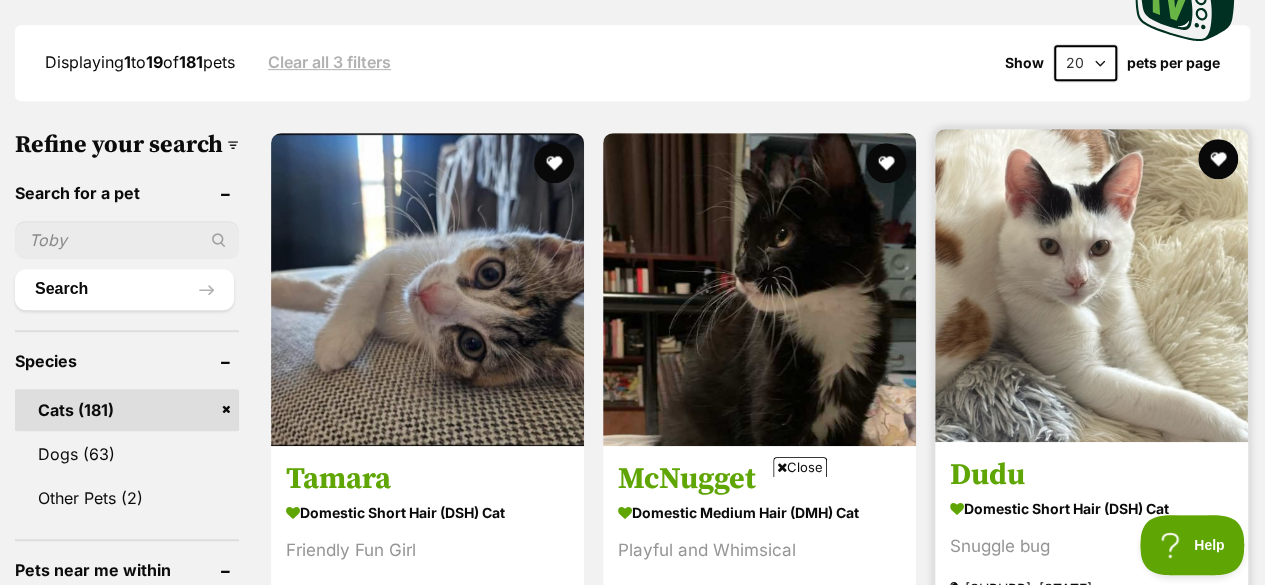 click at bounding box center (1091, 285) 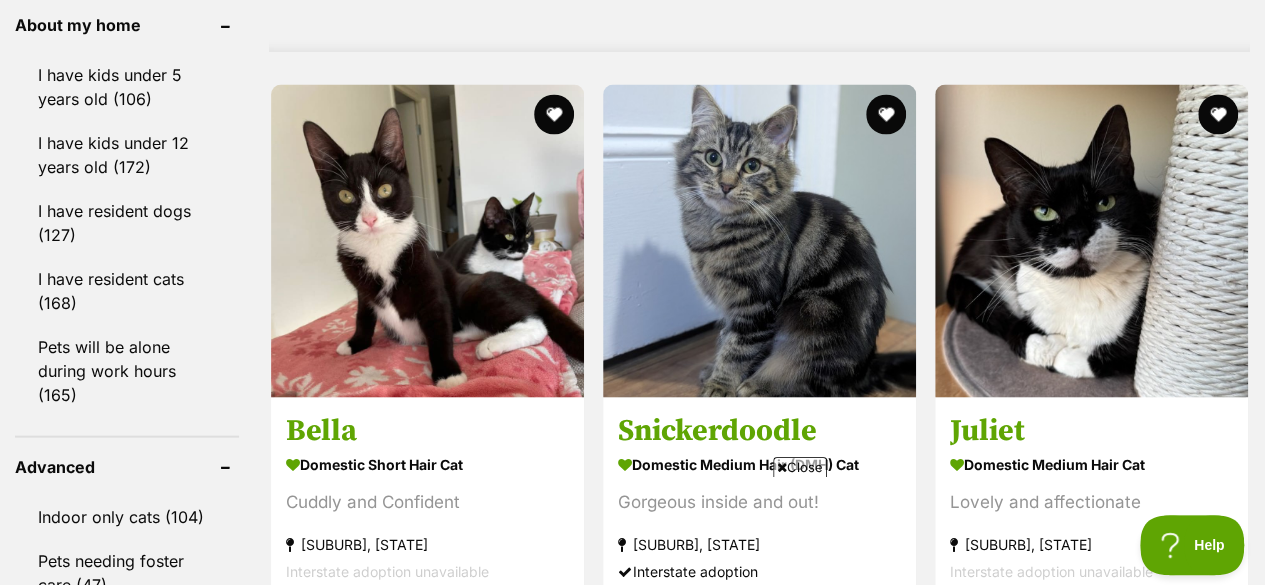 scroll, scrollTop: 1840, scrollLeft: 0, axis: vertical 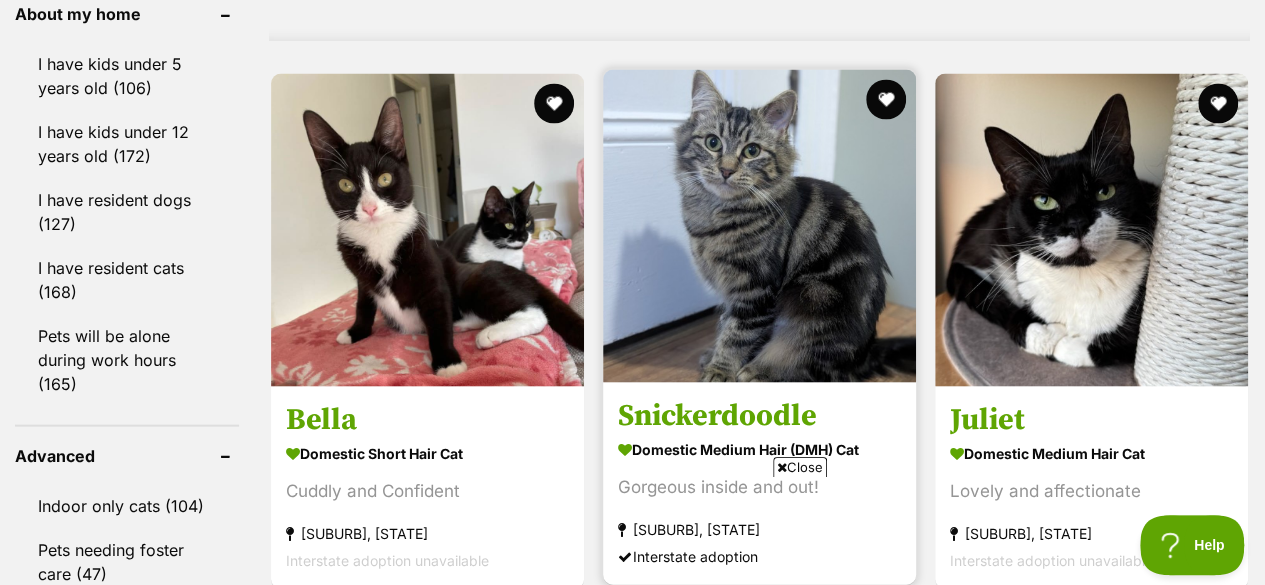 click at bounding box center [759, 225] 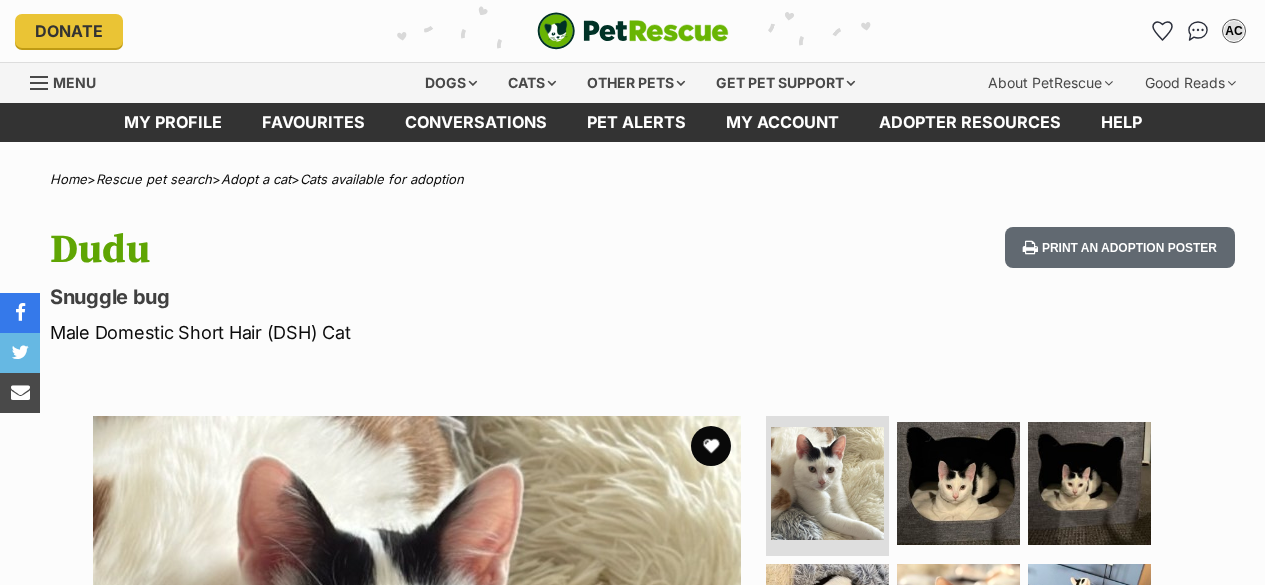 scroll, scrollTop: 40, scrollLeft: 0, axis: vertical 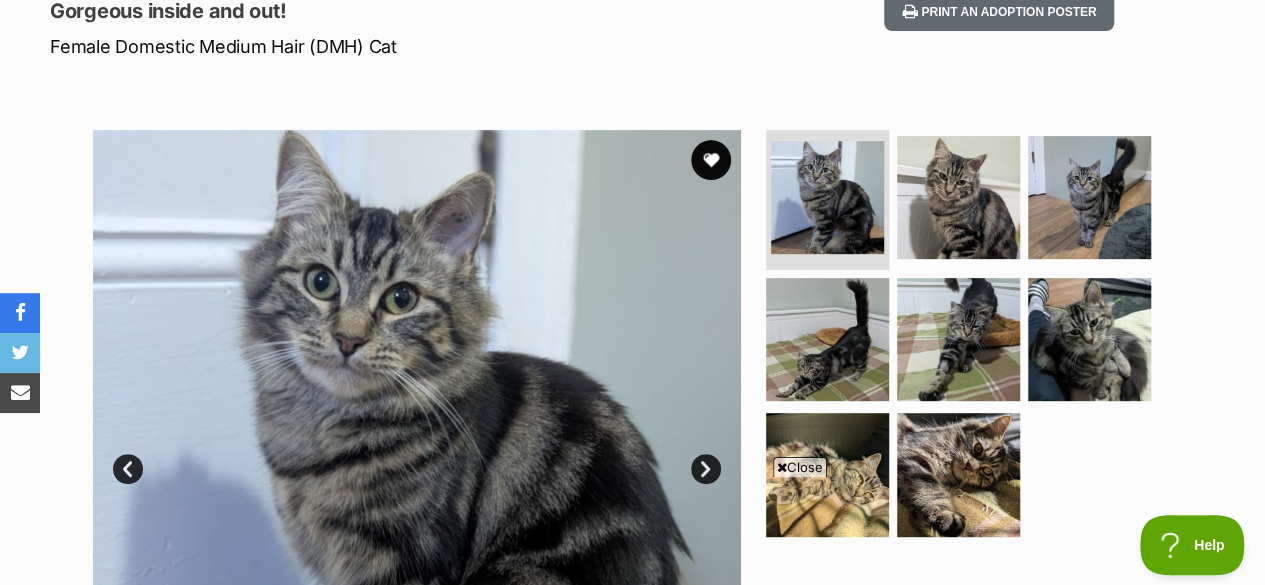 click on "Next" at bounding box center (706, 469) 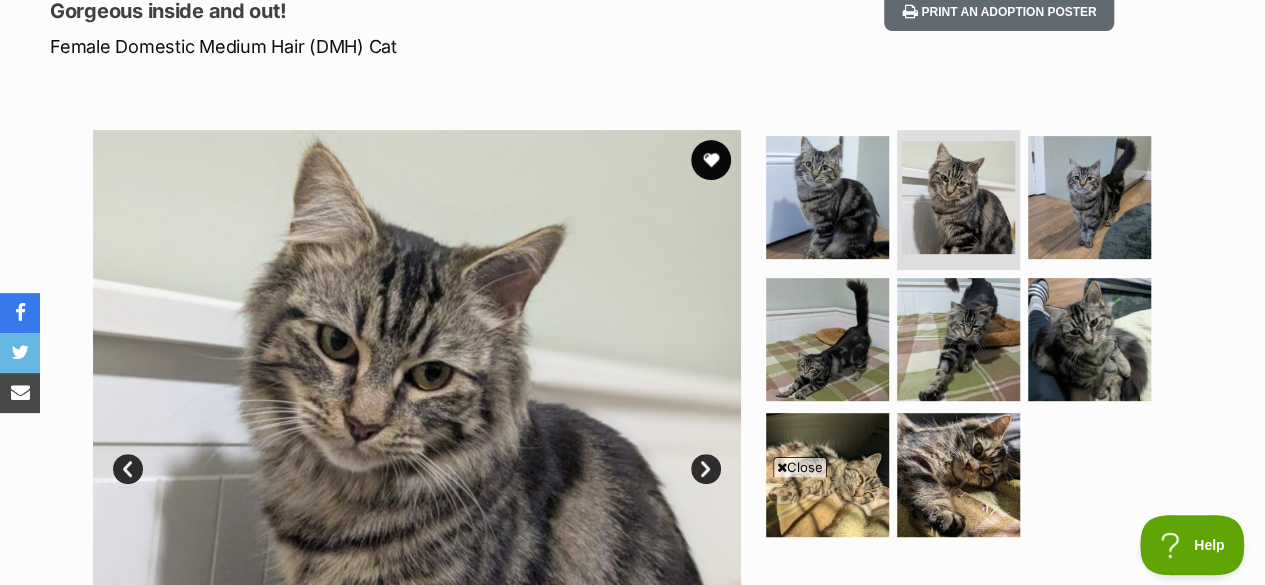 click on "Next" at bounding box center [706, 469] 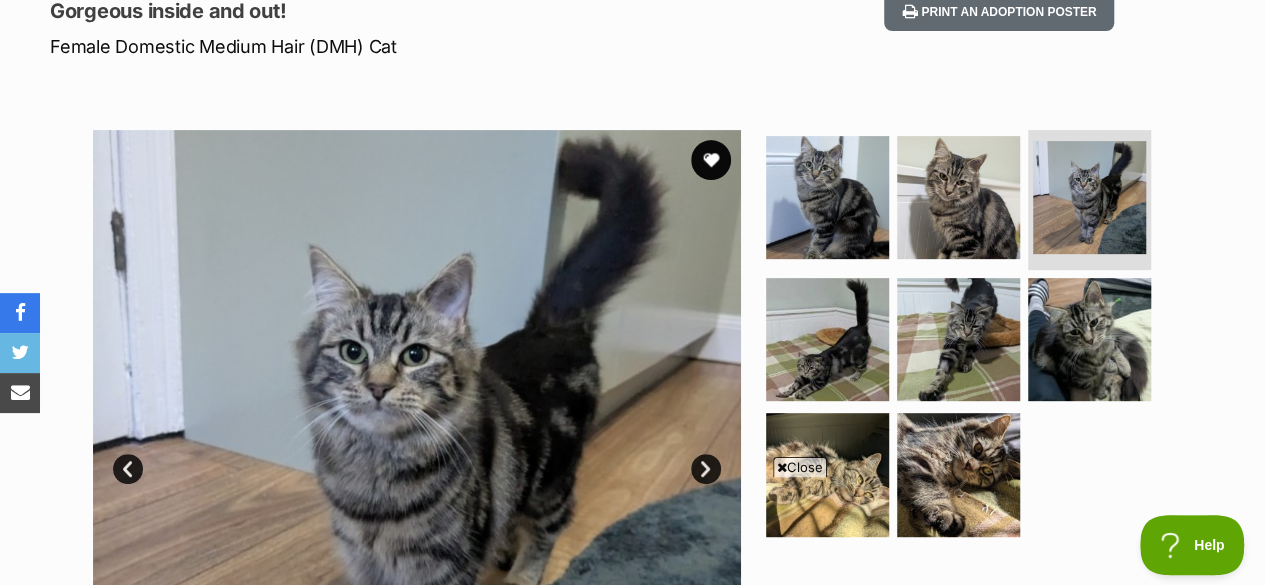 click on "Next" at bounding box center [706, 469] 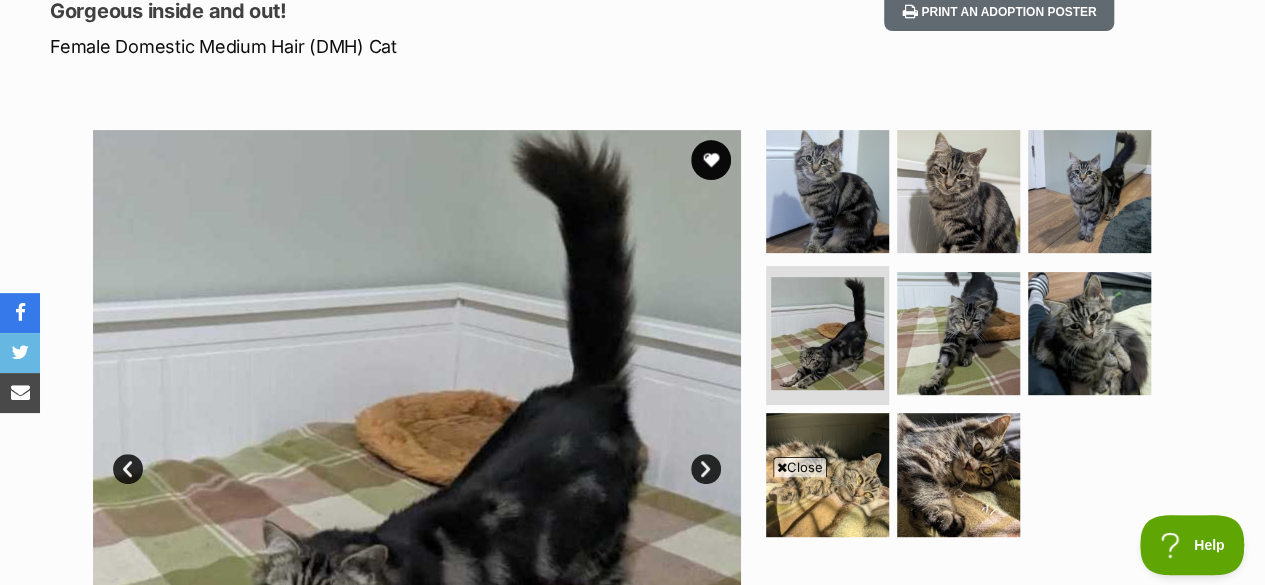 click on "Next" at bounding box center (706, 469) 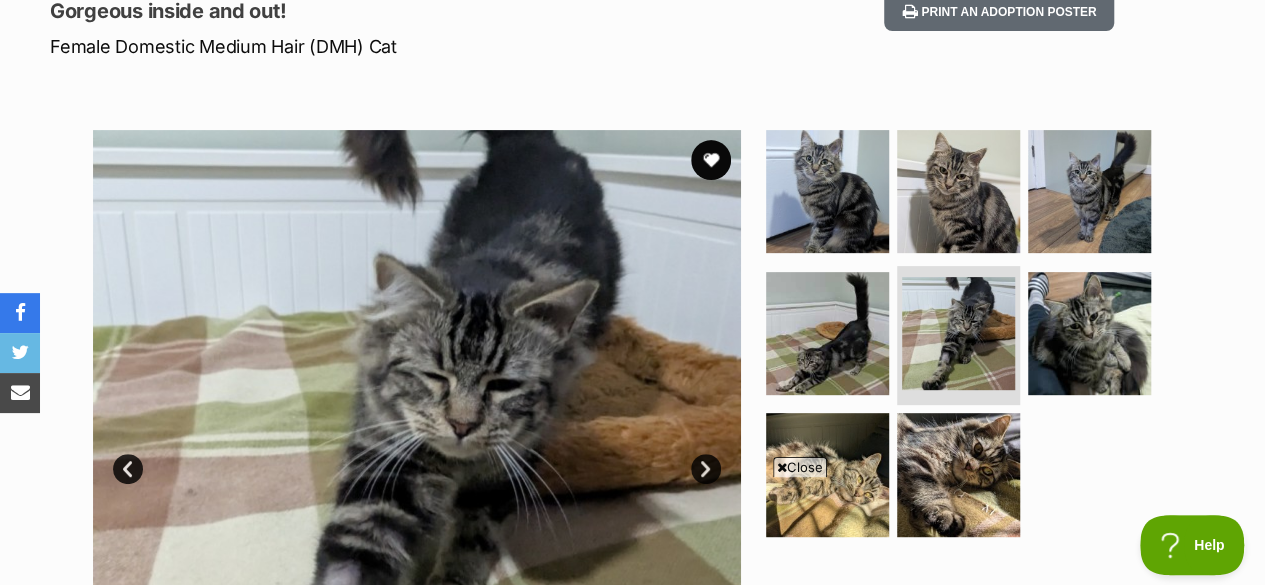 click on "Next" at bounding box center [706, 469] 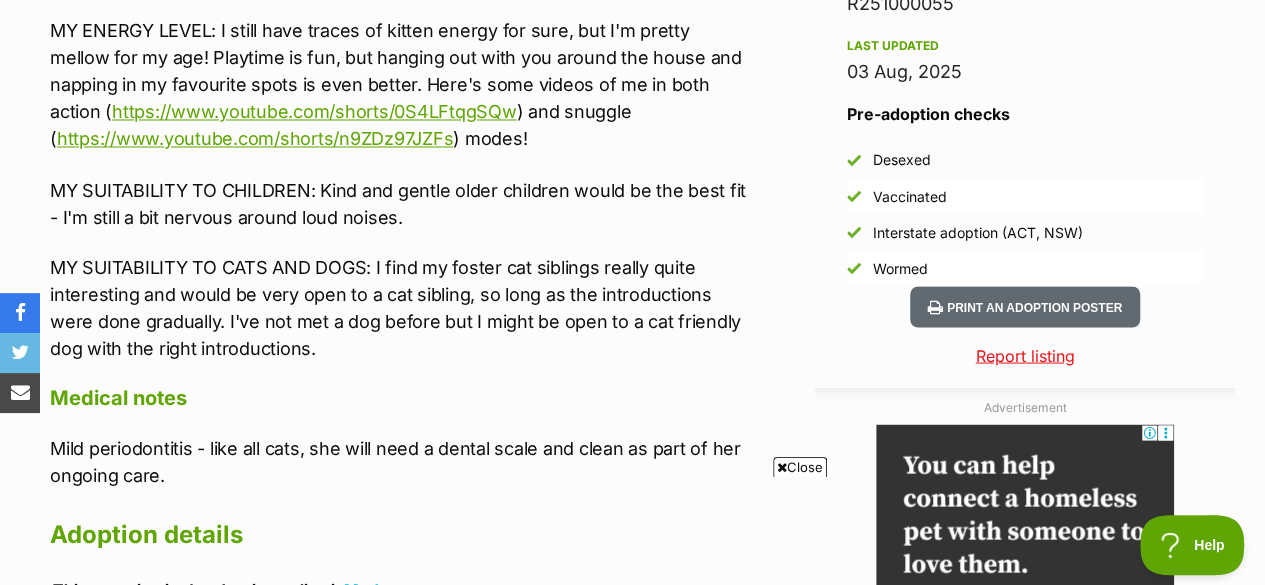 scroll, scrollTop: 1726, scrollLeft: 0, axis: vertical 